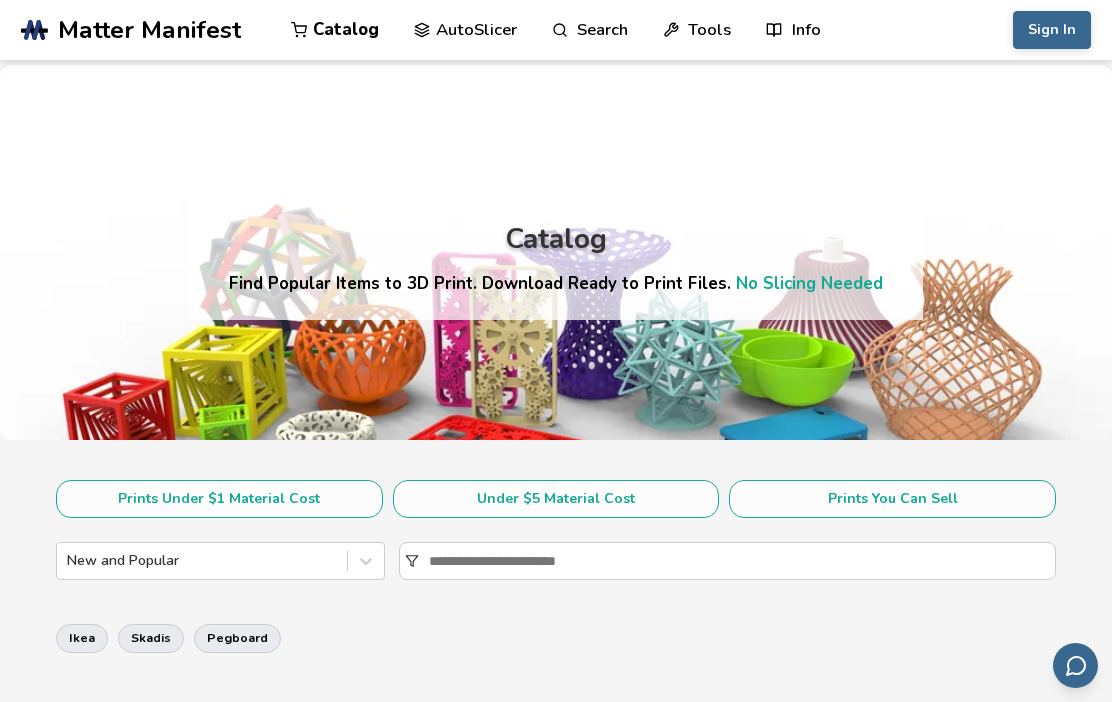 scroll, scrollTop: 0, scrollLeft: 0, axis: both 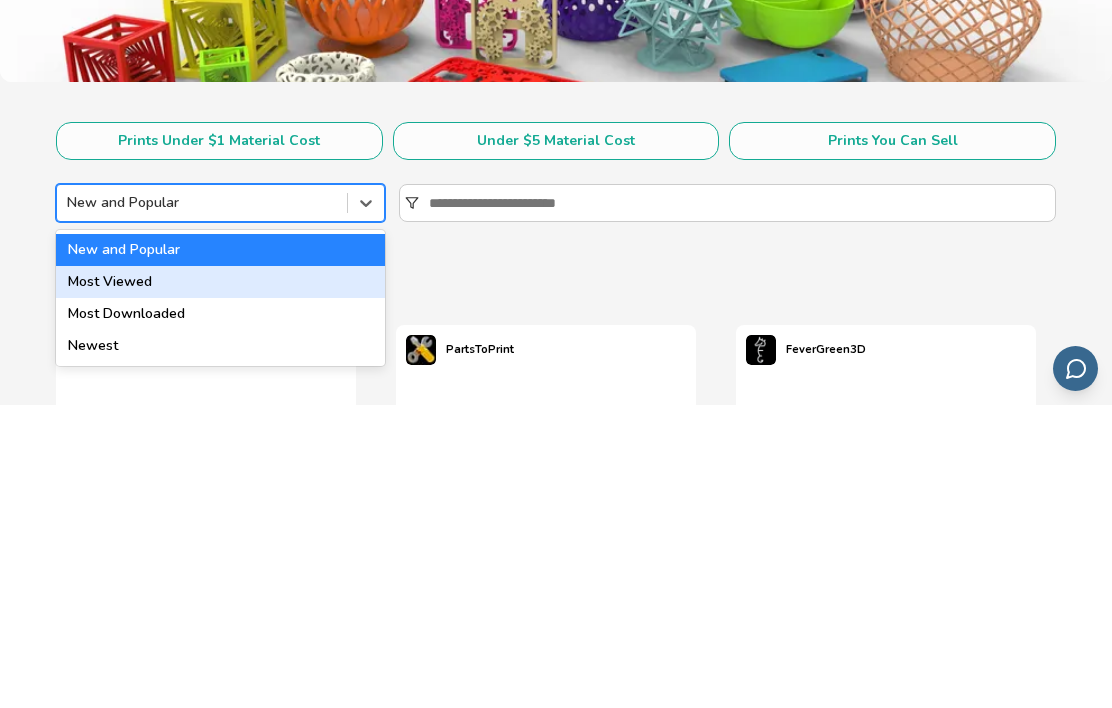 click on "Most Viewed" at bounding box center [220, 585] 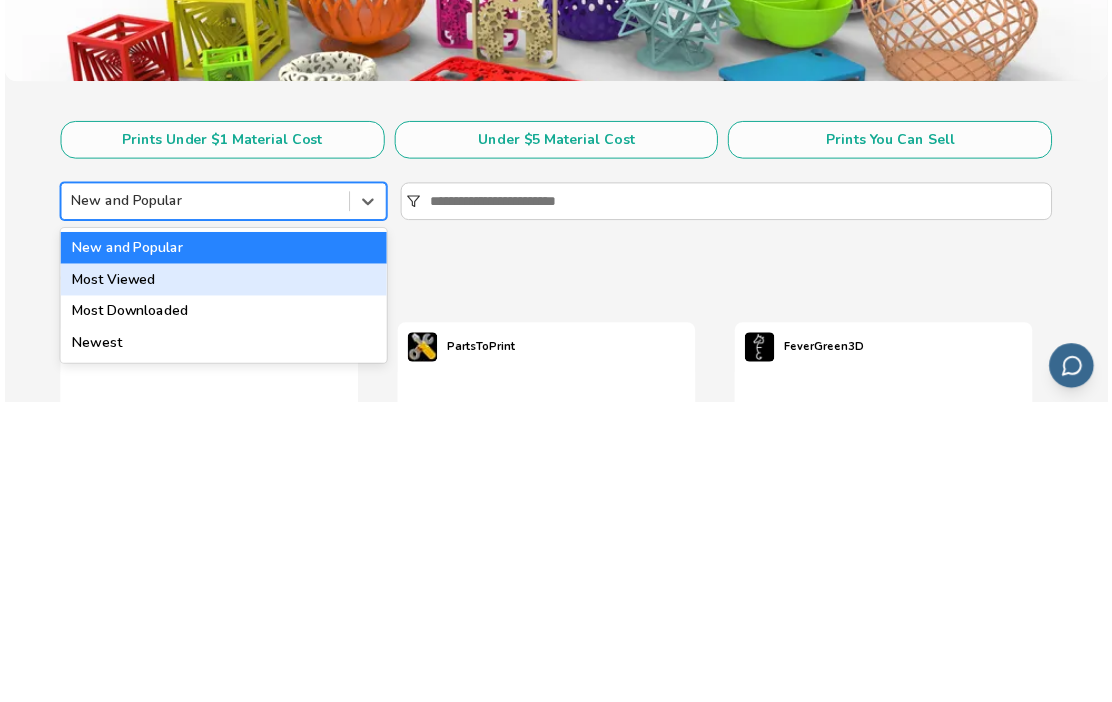 scroll, scrollTop: 359, scrollLeft: 0, axis: vertical 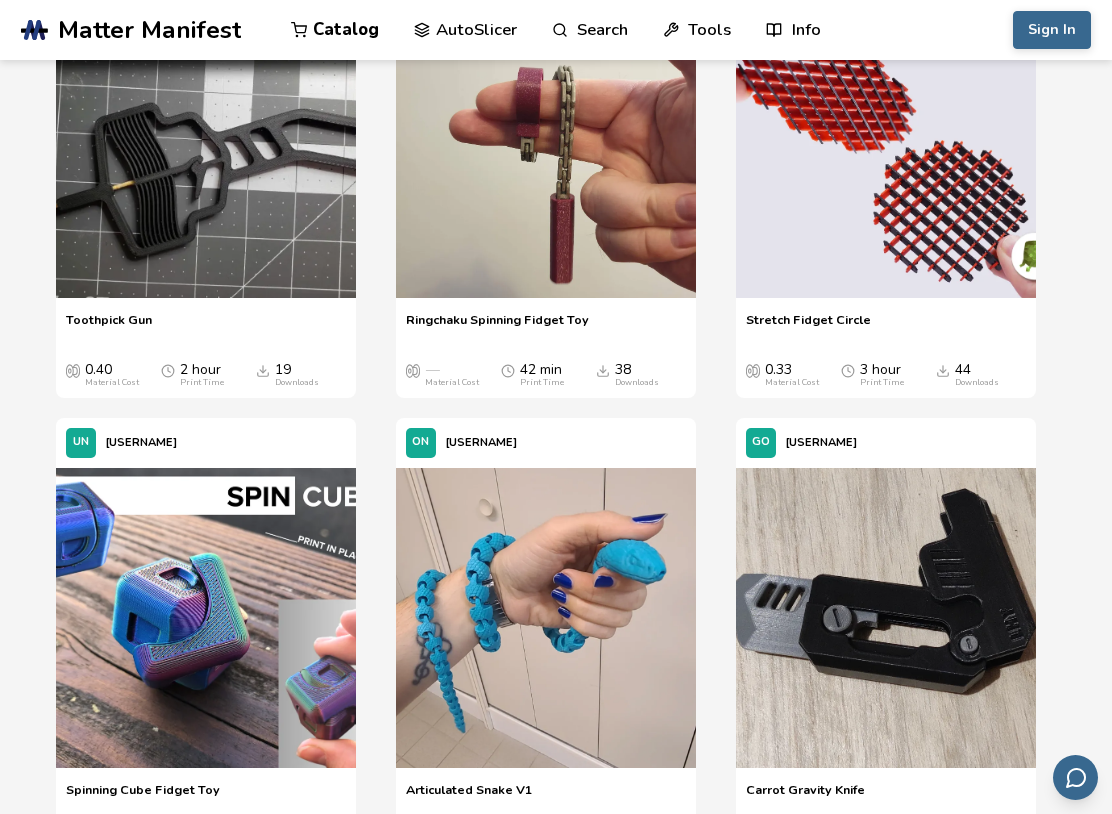 click on "Prints Under $1 Material Cost  Under $5 Material Cost  Prints You Can Sell  Most Viewed toy fidget fun TA TaylorHerrin_861187 Calibration Bed Leveling 16 Calibration Bed Leveling 16 — Material Cost 4 min Print Time 91 Downloads FI fifonik Fidget Revolver Fidget Revolver 0.40 Material Cost 5 hour Print Time 52 Downloads P1 P1lotz Demon Dragon Articulated Demon Dragon Articulated 1.58 Material Cost 5 hour Print Time 84 Downloads BY Byambaa Baby Groot Baby Groot 1.55 Material Cost 10 hour Print Time 43 Downloads LU lumor_ Fidget Spiral Cone Fidget Spiral Cone 0.80 Material Cost 4 hour Print Time 105 Downloads P1 P1ayerJuan Ninja Shuriken Ninja Shuriken 0.18 Material Cost 44 min Print Time 64 Downloads TH Thisfact Toothpick Gun Toothpick Gun 0.40 Material Cost 2 hour Print Time 19 Downloads JA Jaatinen3D Ringchaku Spinning Fidget Toy Ringchaku Spinning Fidget Toy — Material Cost 42 min Print Time 38 Downloads TO Tomo_designs Stretch Fidget Circle Stretch Fidget Circle 0.33 Material Cost 3 hour Print Time 44" at bounding box center (556, 1299) 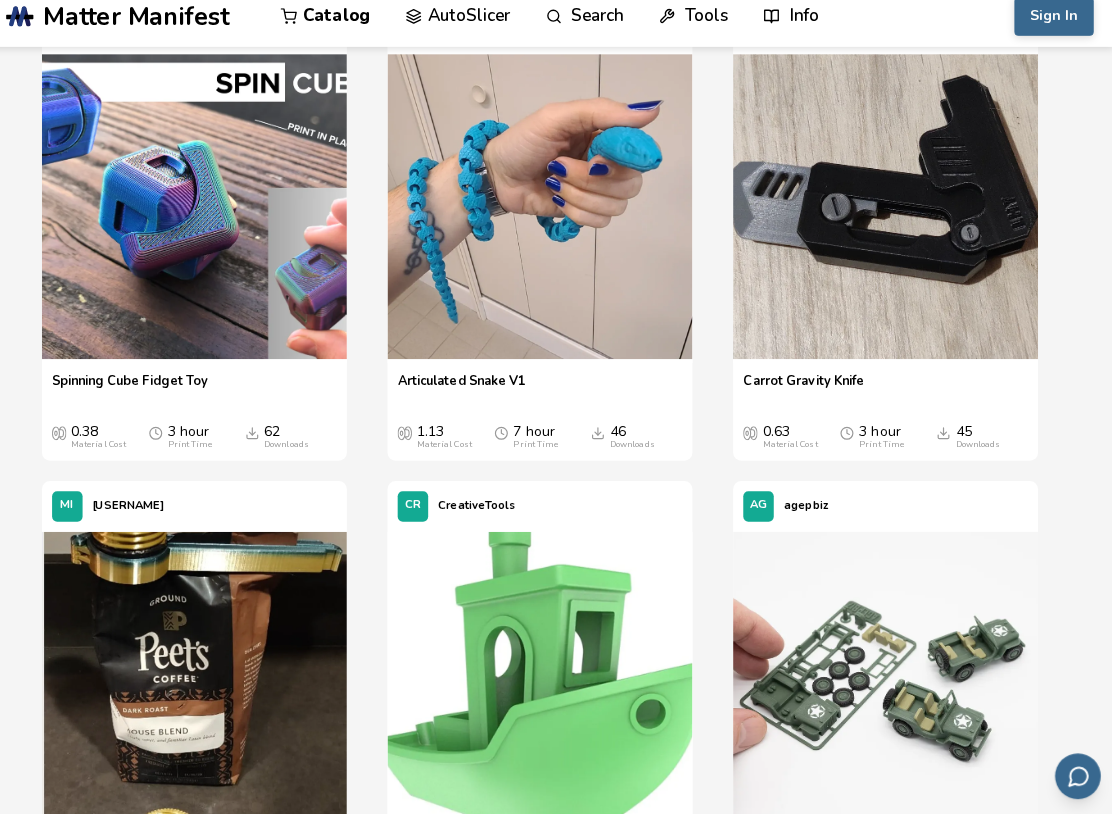 scroll, scrollTop: 2069, scrollLeft: 0, axis: vertical 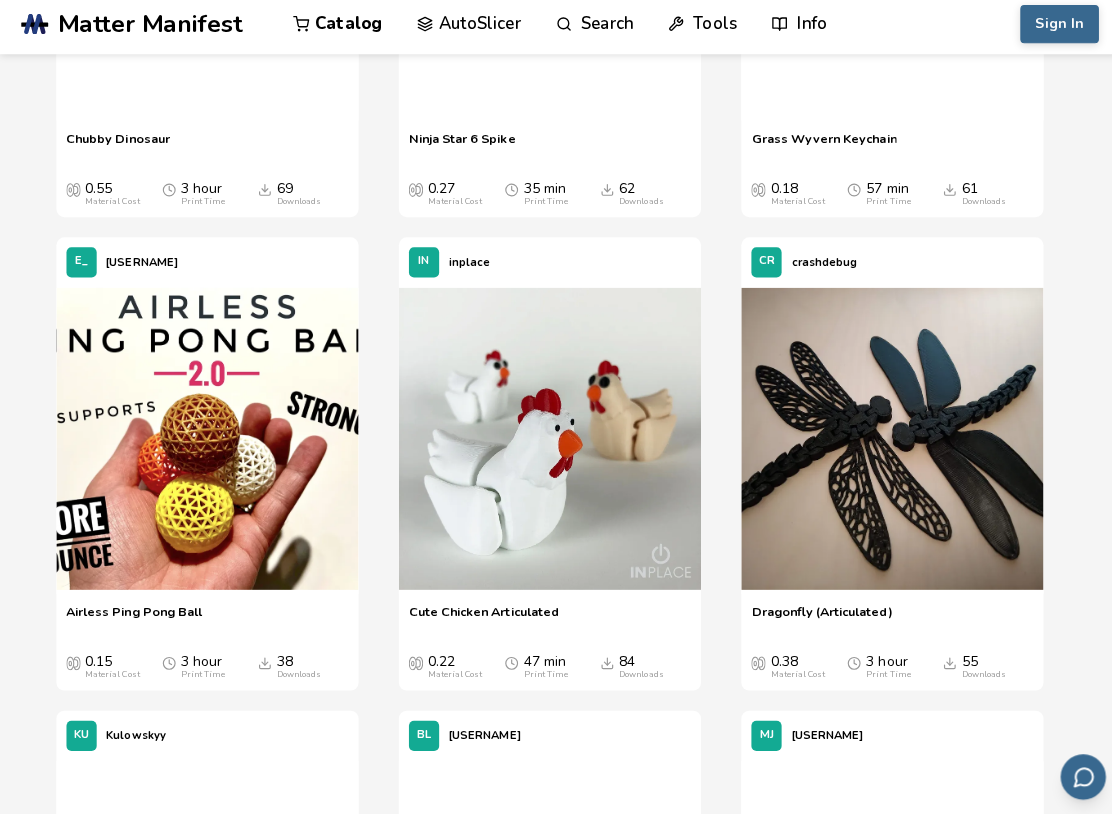 click on "CR crashdebug" at bounding box center (886, 267) 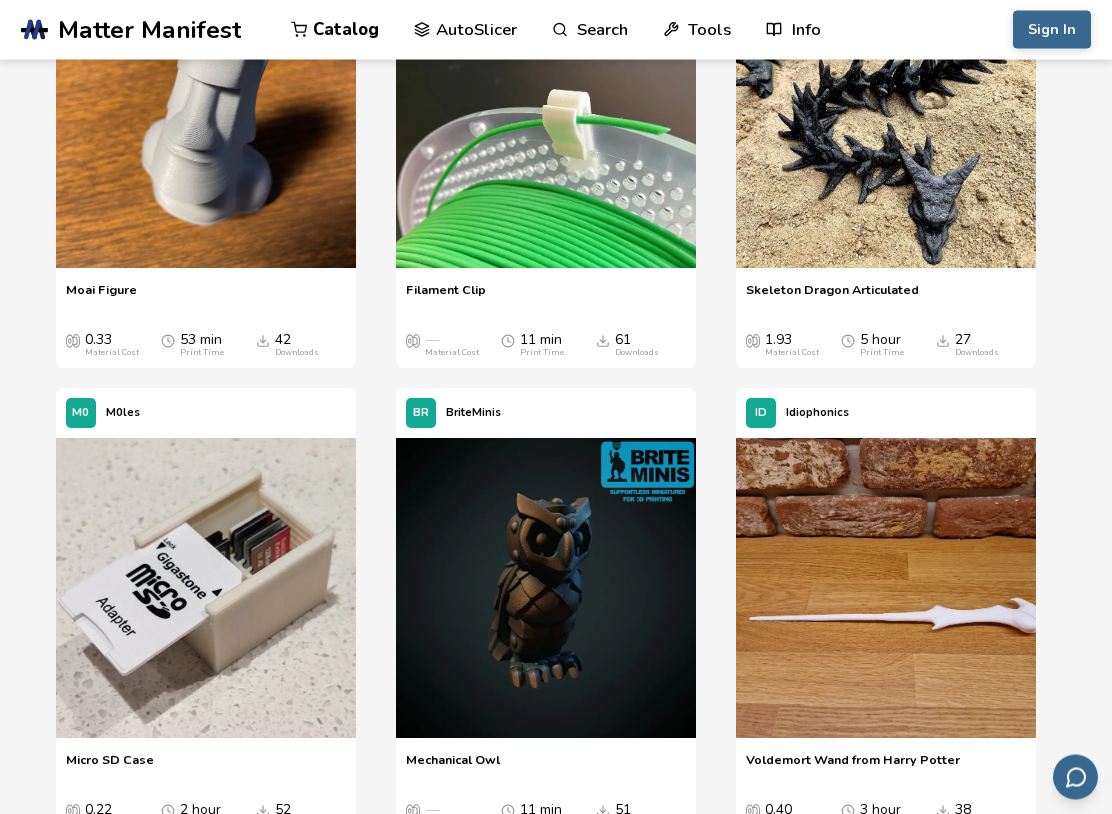 scroll, scrollTop: 5908, scrollLeft: 0, axis: vertical 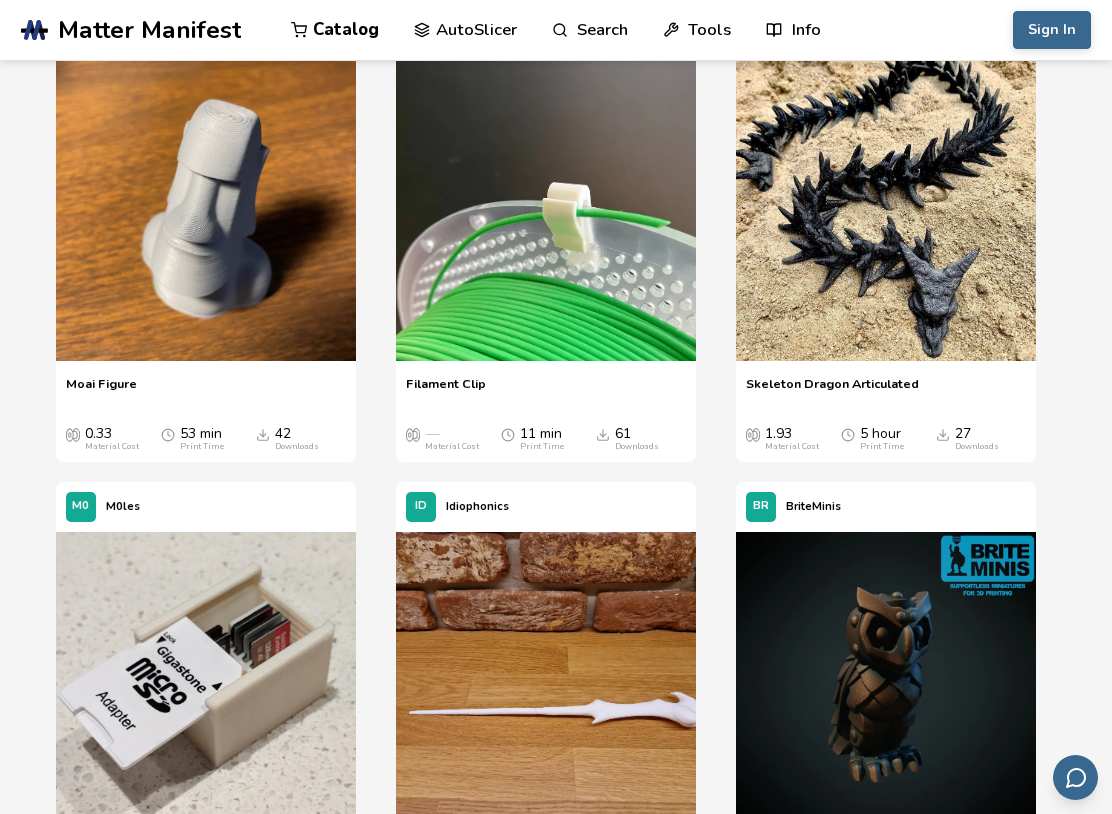 click 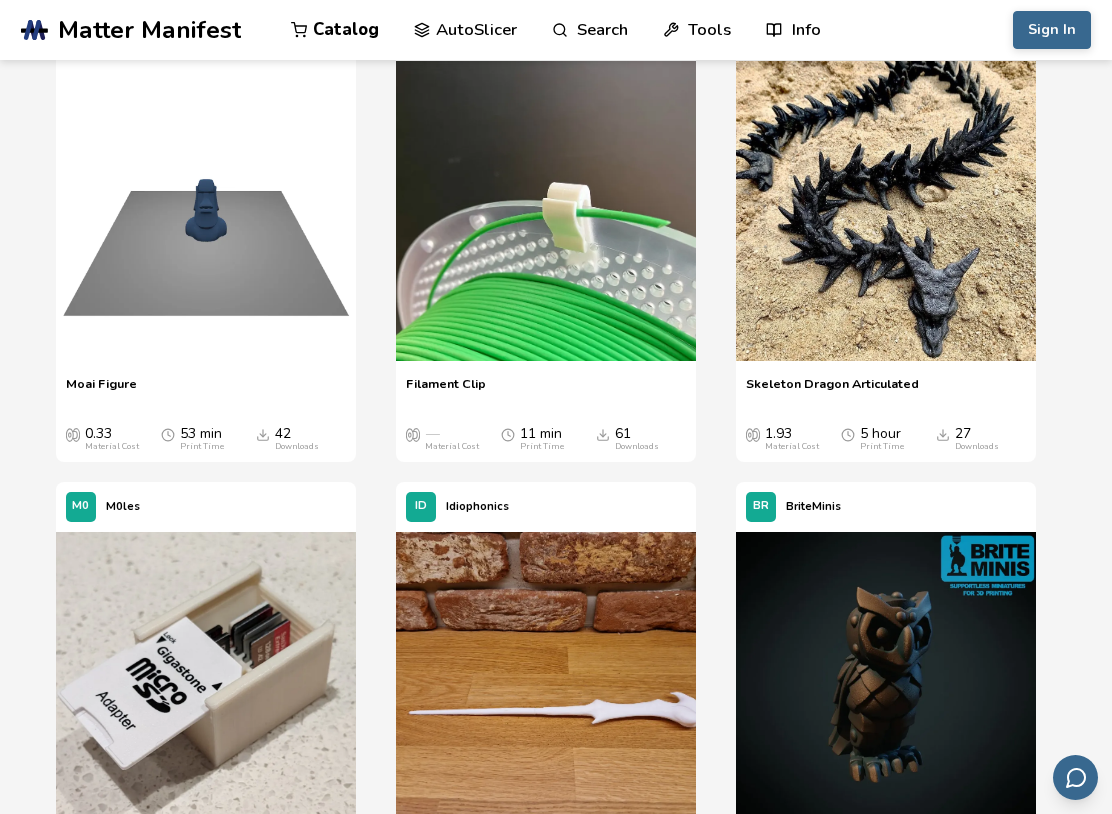 click at bounding box center (206, 211) 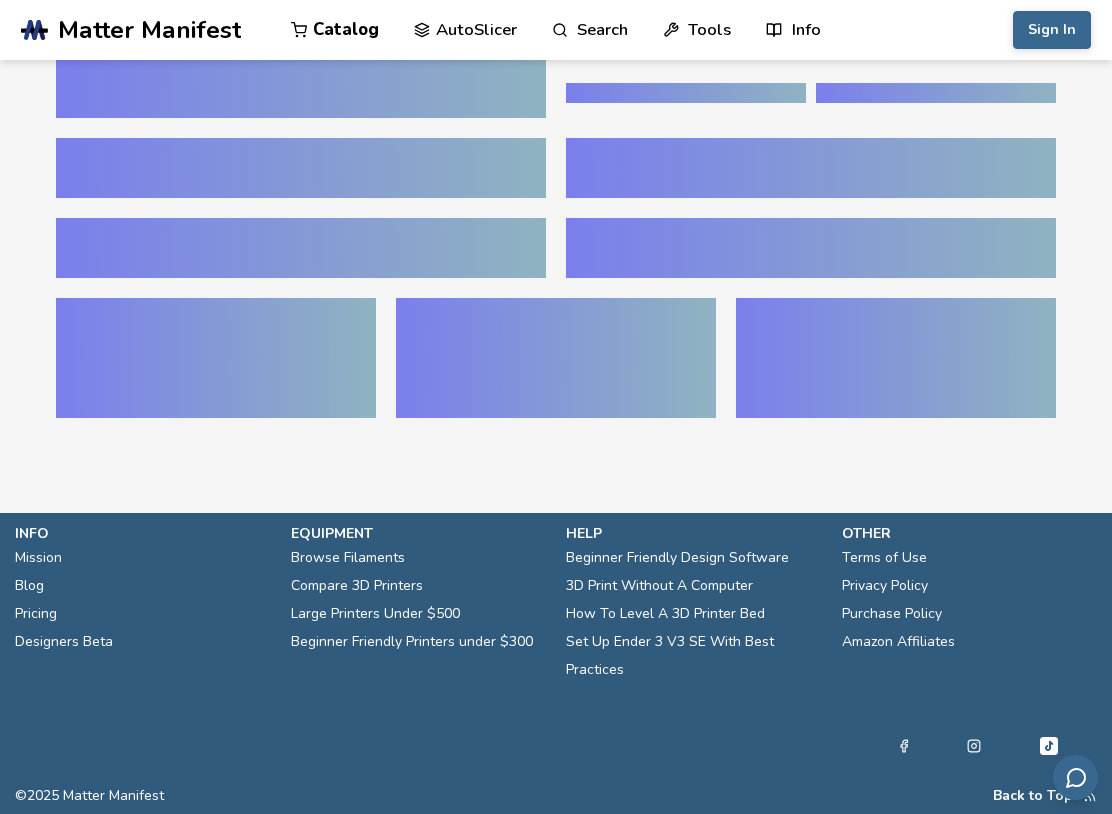 click at bounding box center (301, 248) 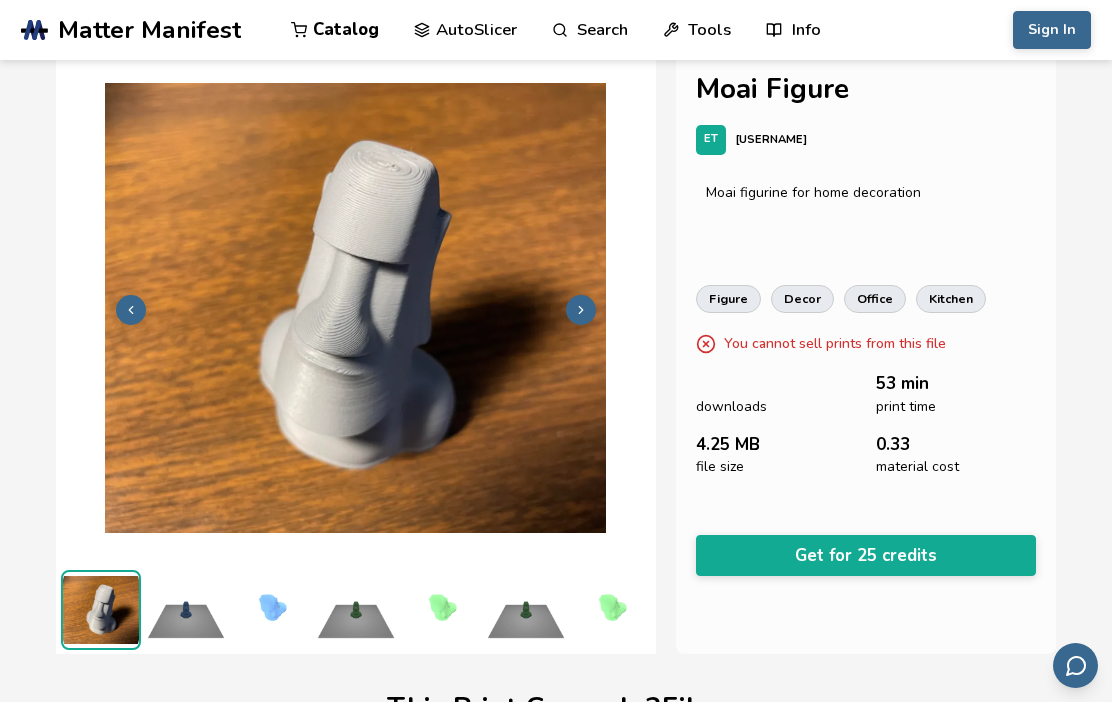 scroll, scrollTop: 0, scrollLeft: 0, axis: both 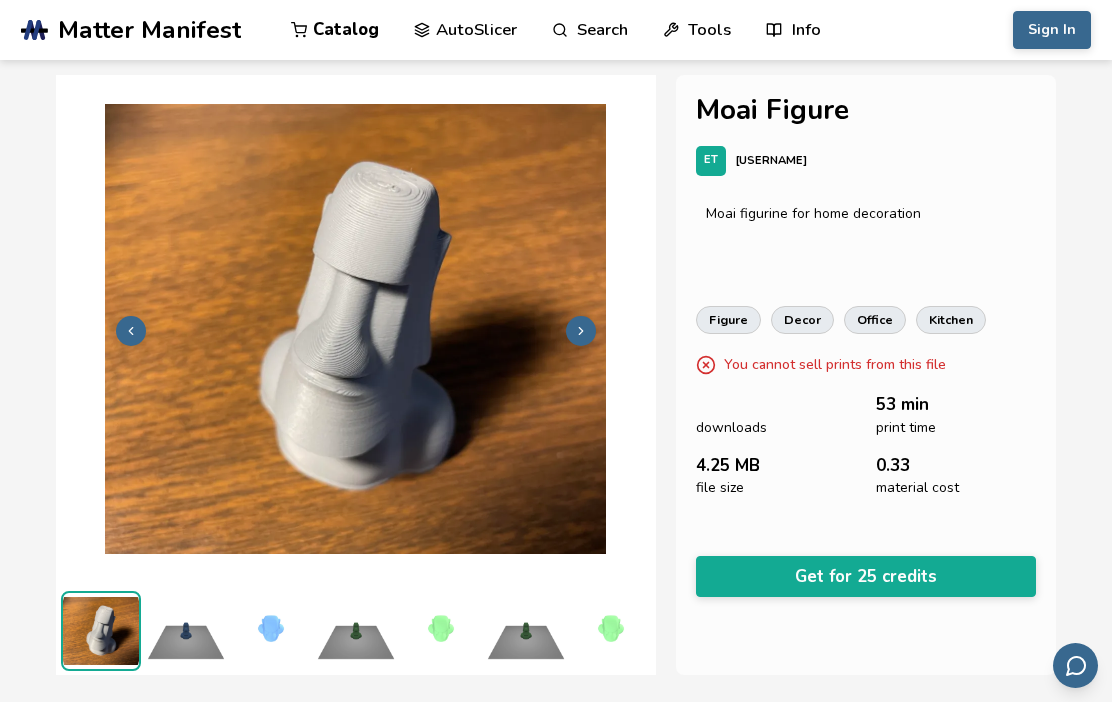 click at bounding box center [581, 331] 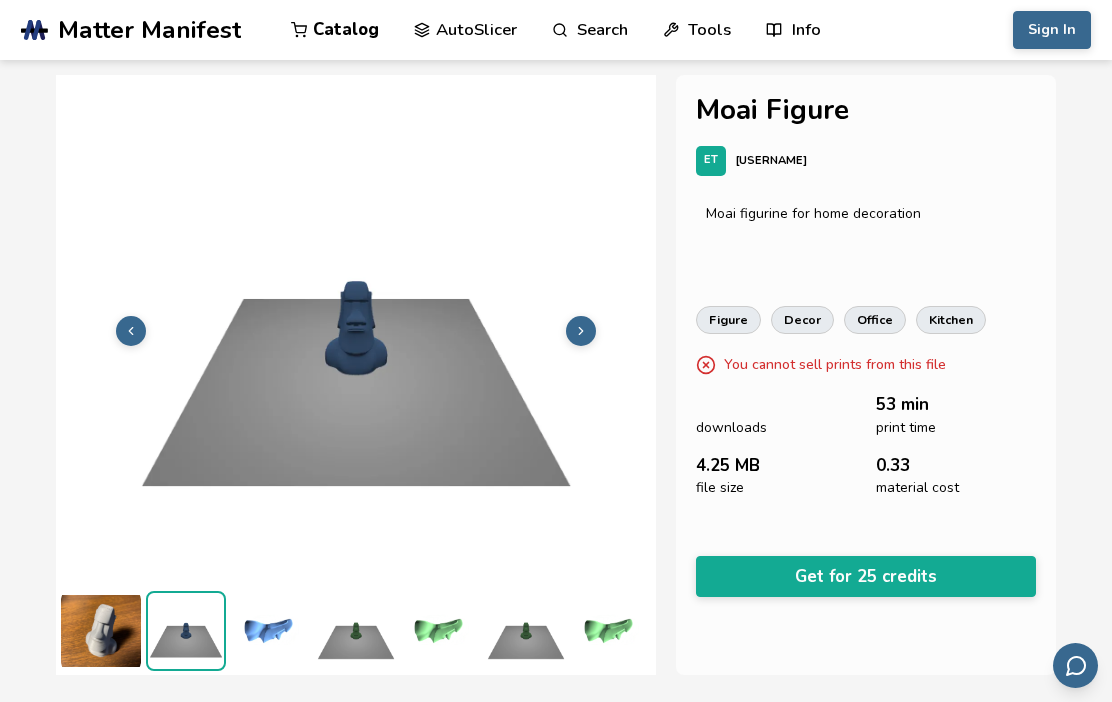 click at bounding box center [581, 331] 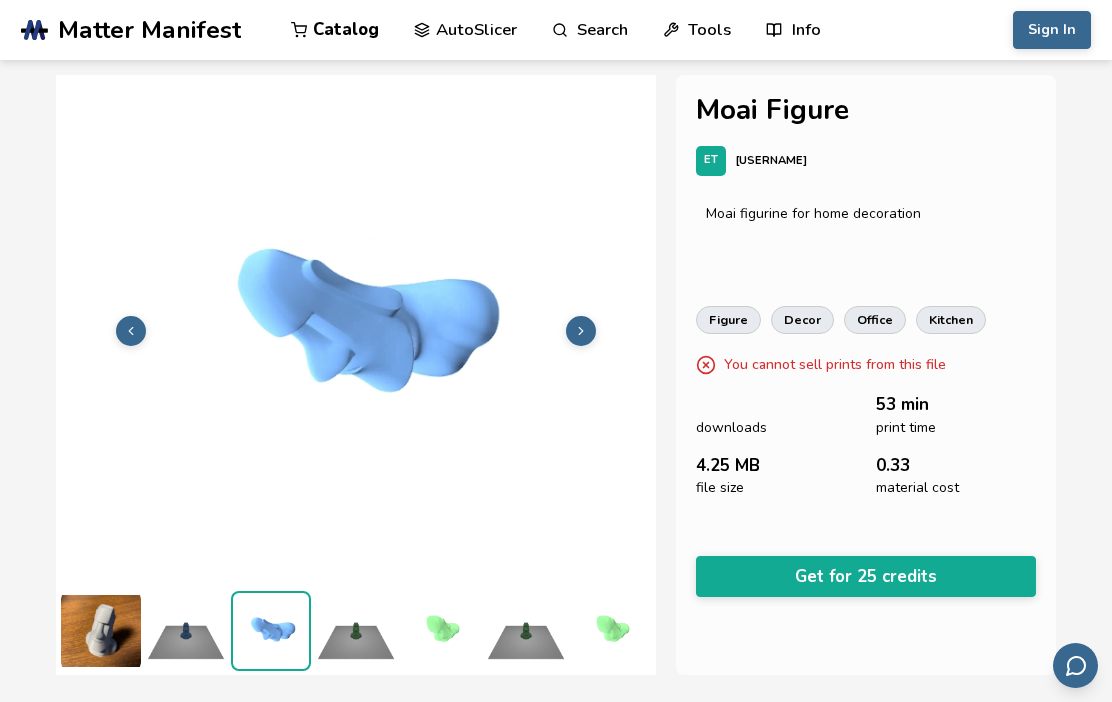 click at bounding box center (581, 331) 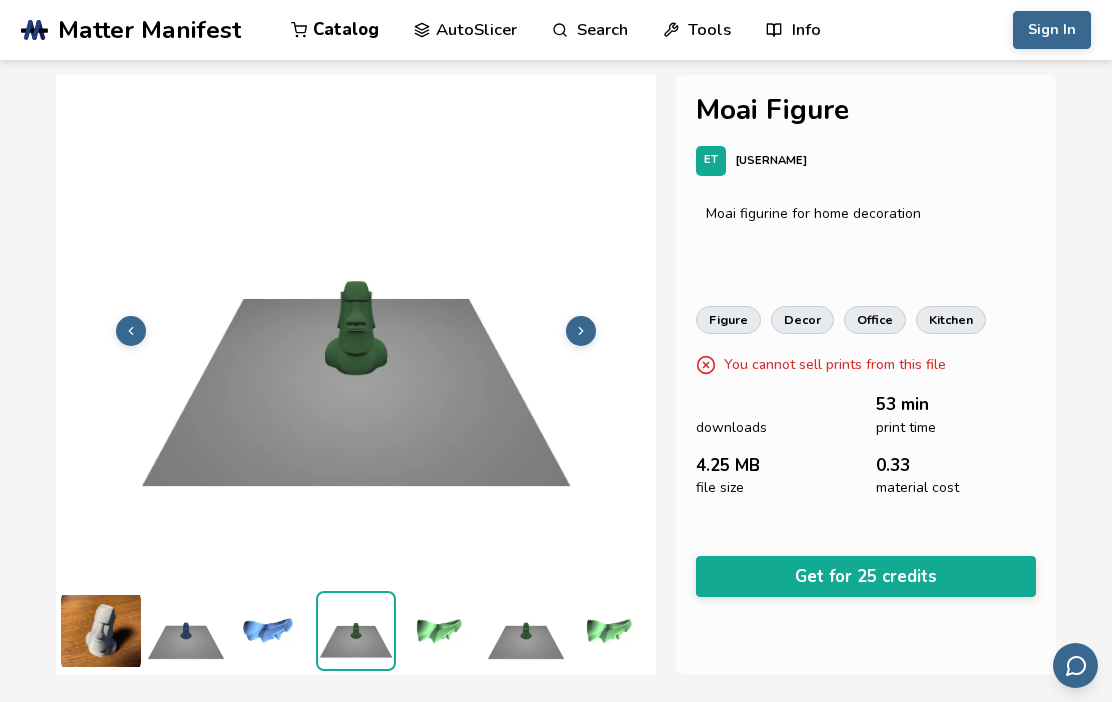 click at bounding box center [581, 331] 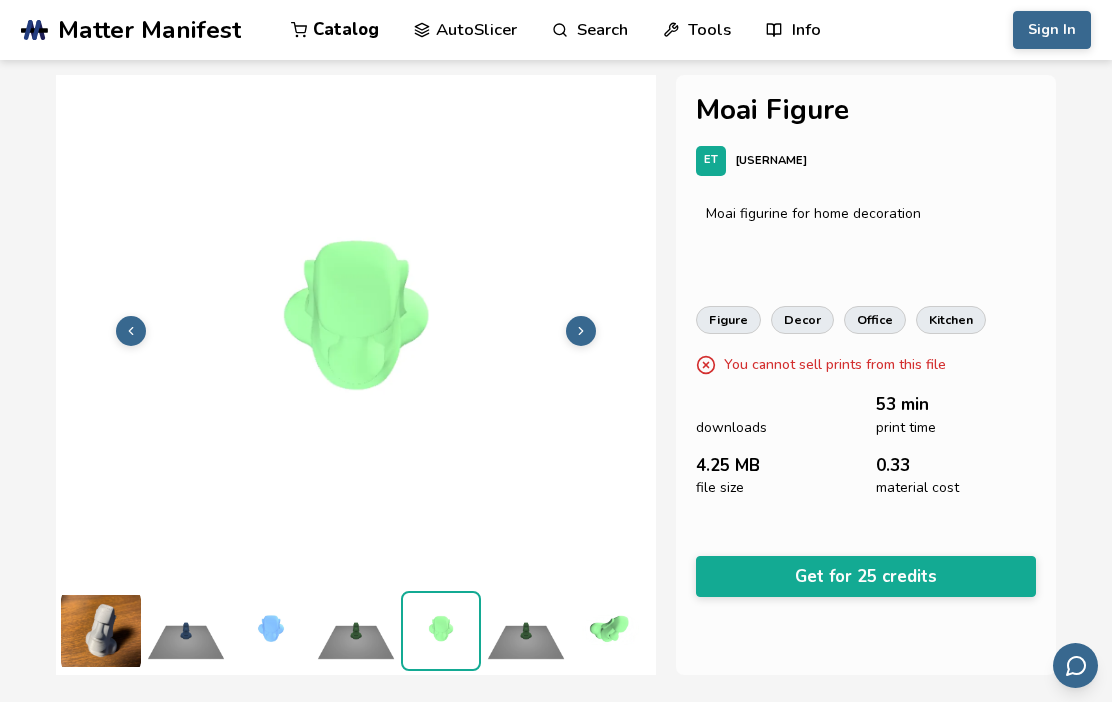 scroll, scrollTop: 2, scrollLeft: 0, axis: vertical 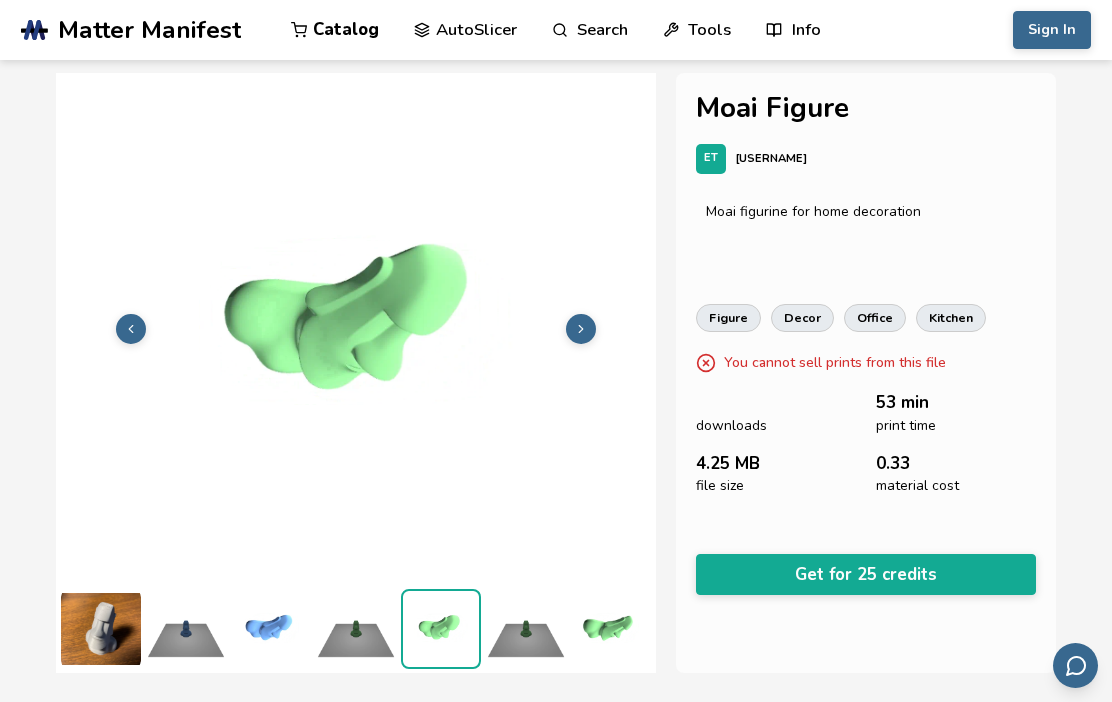 click 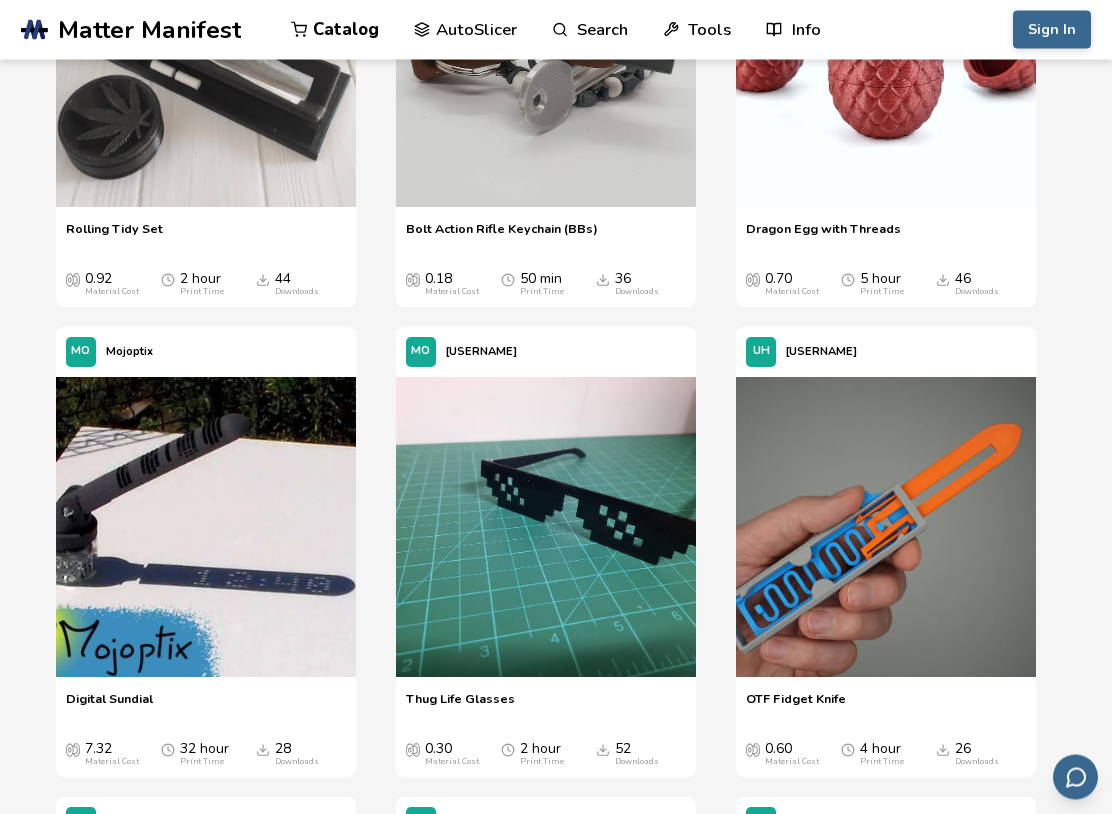 scroll, scrollTop: 7869, scrollLeft: 0, axis: vertical 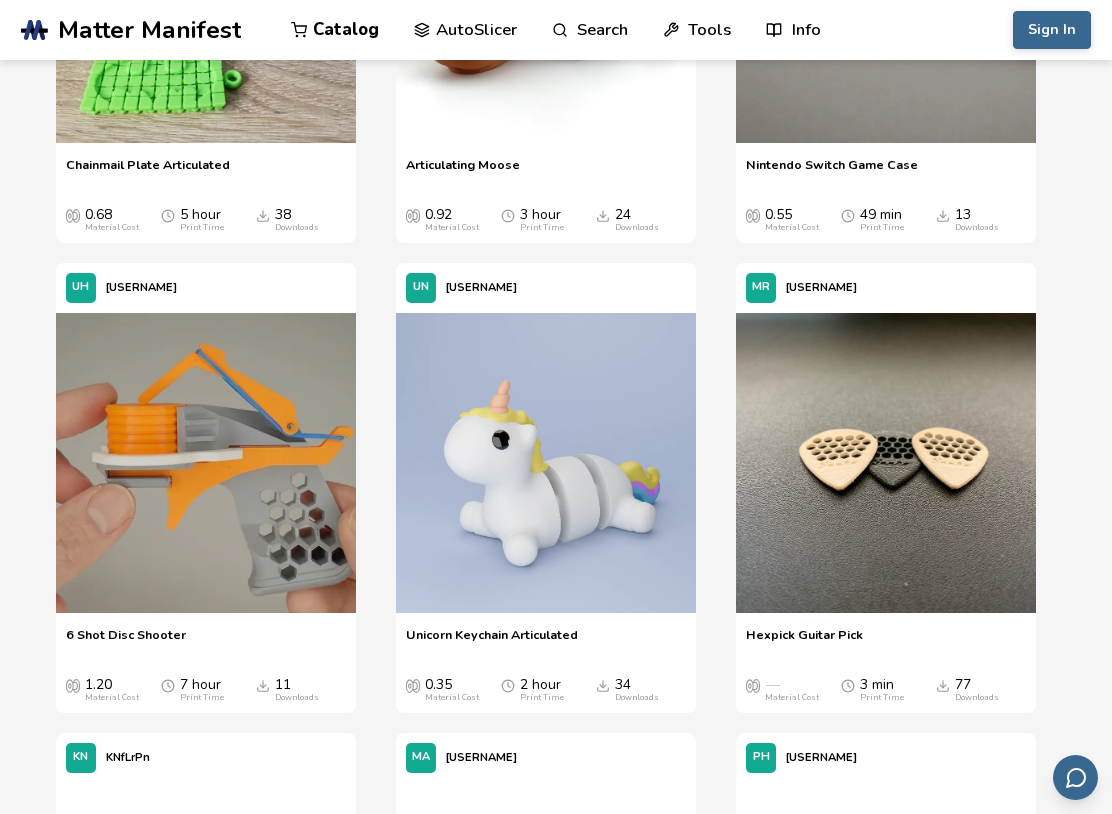 click at bounding box center (886, 463) 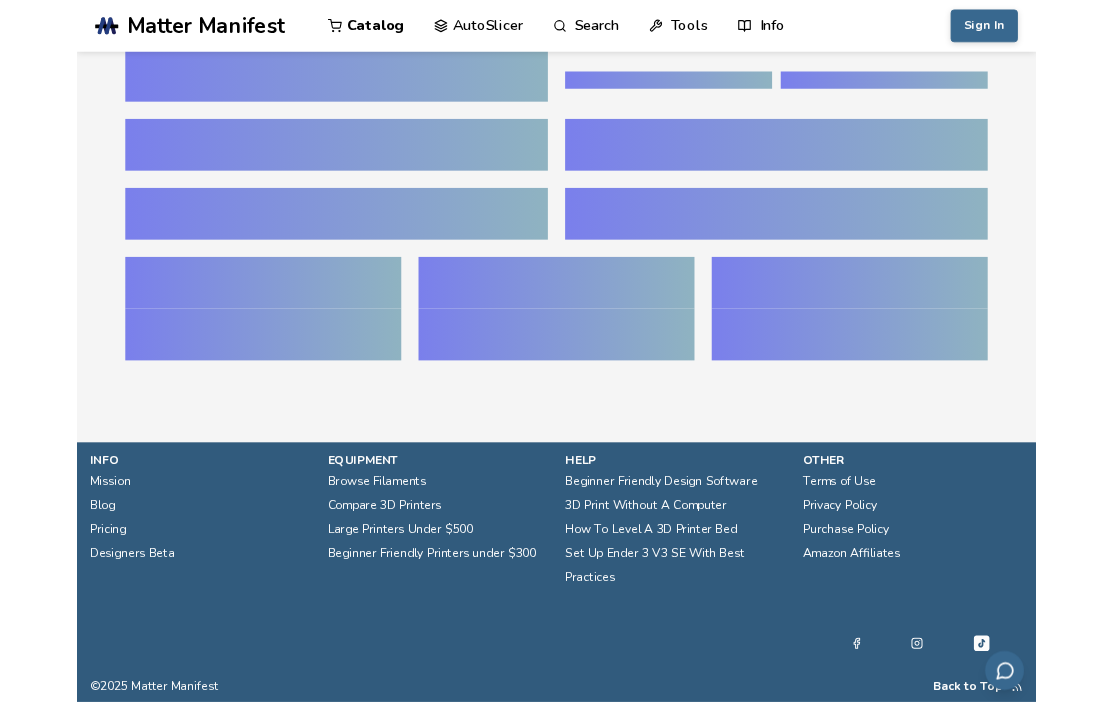 scroll, scrollTop: 0, scrollLeft: 0, axis: both 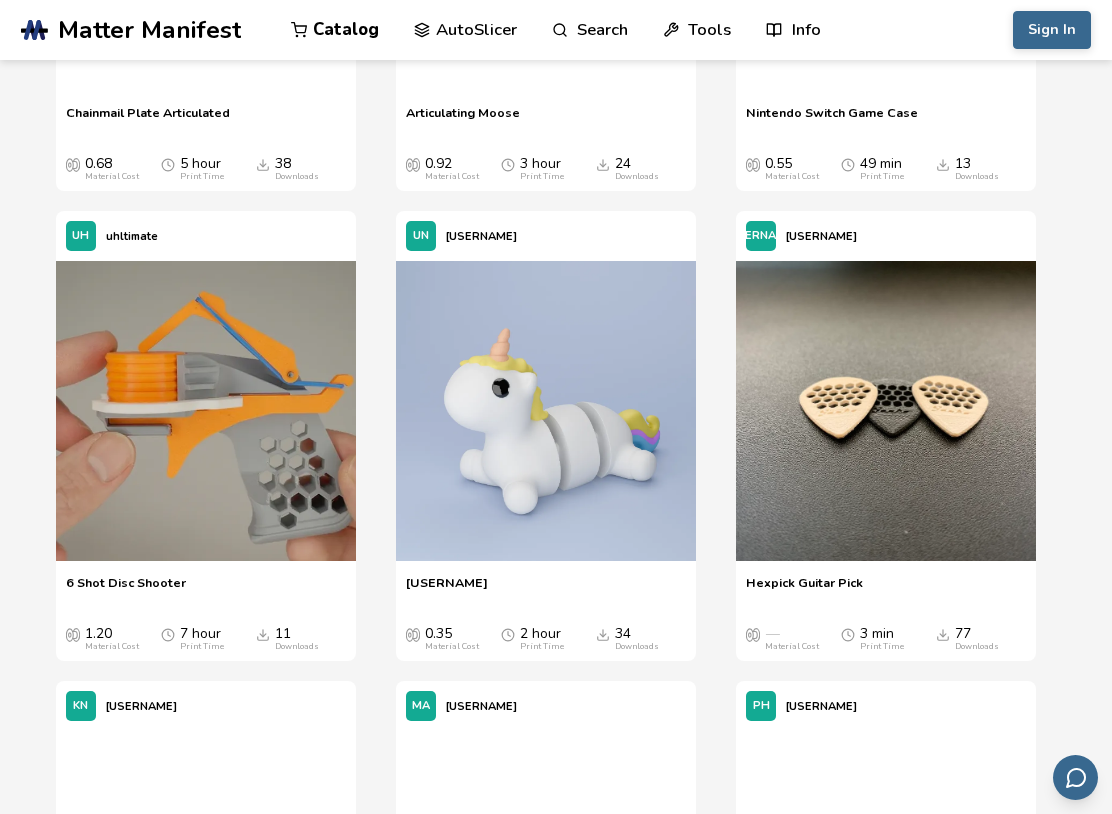 click at bounding box center [886, 411] 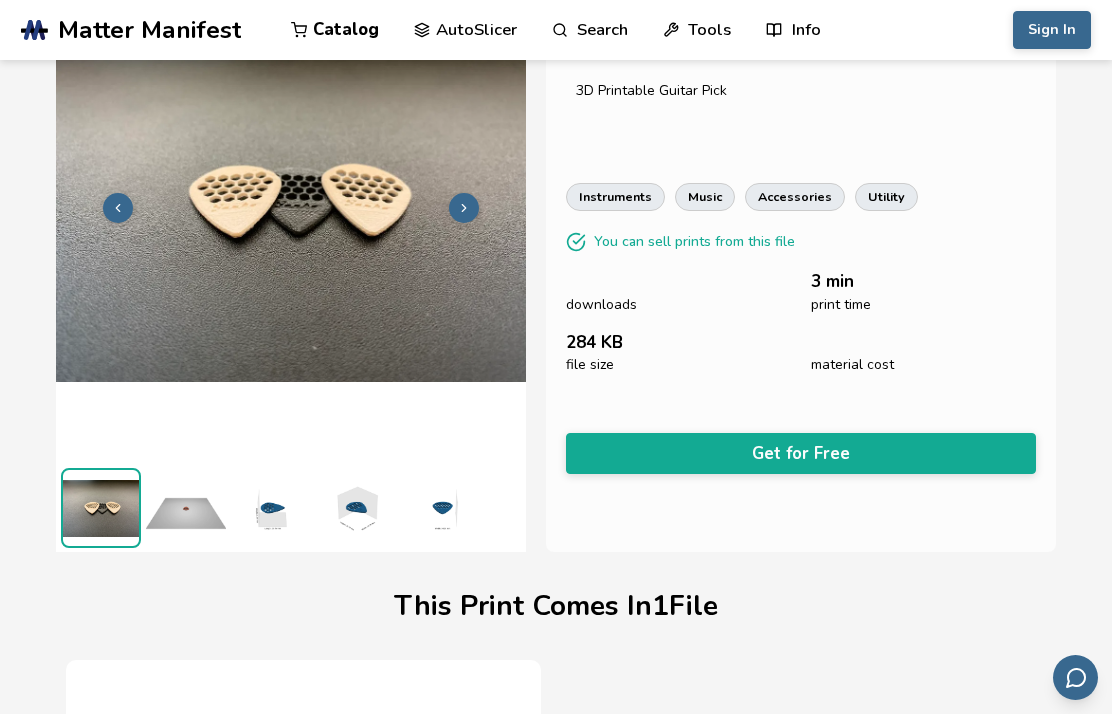 scroll, scrollTop: 121, scrollLeft: 0, axis: vertical 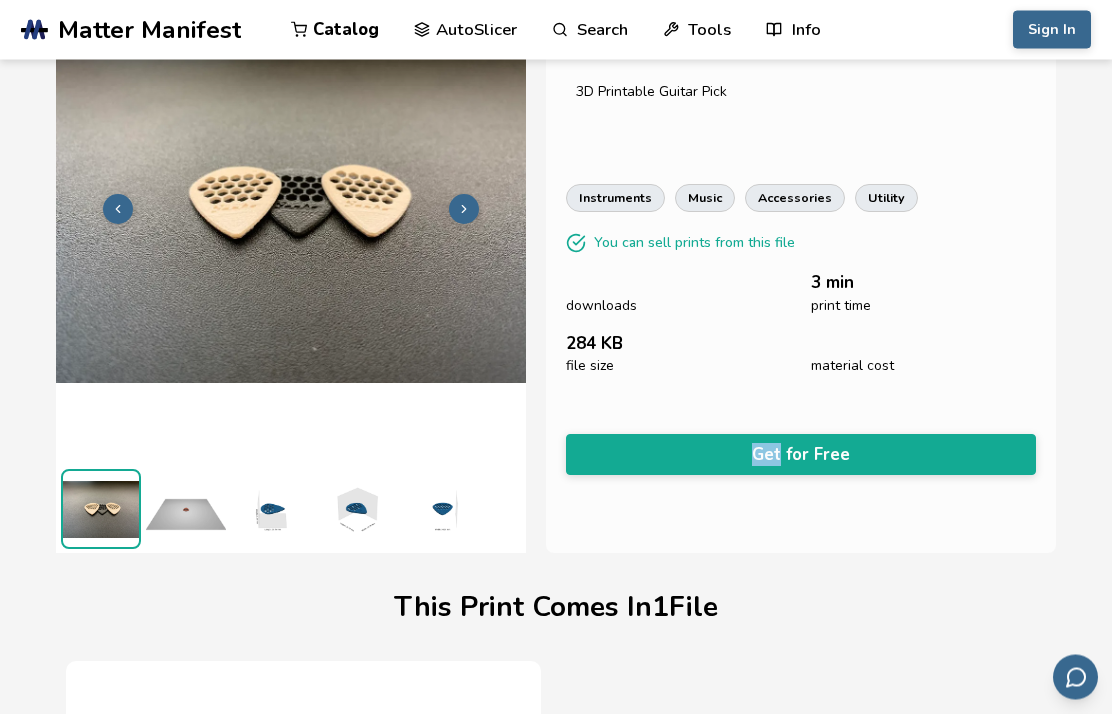 click 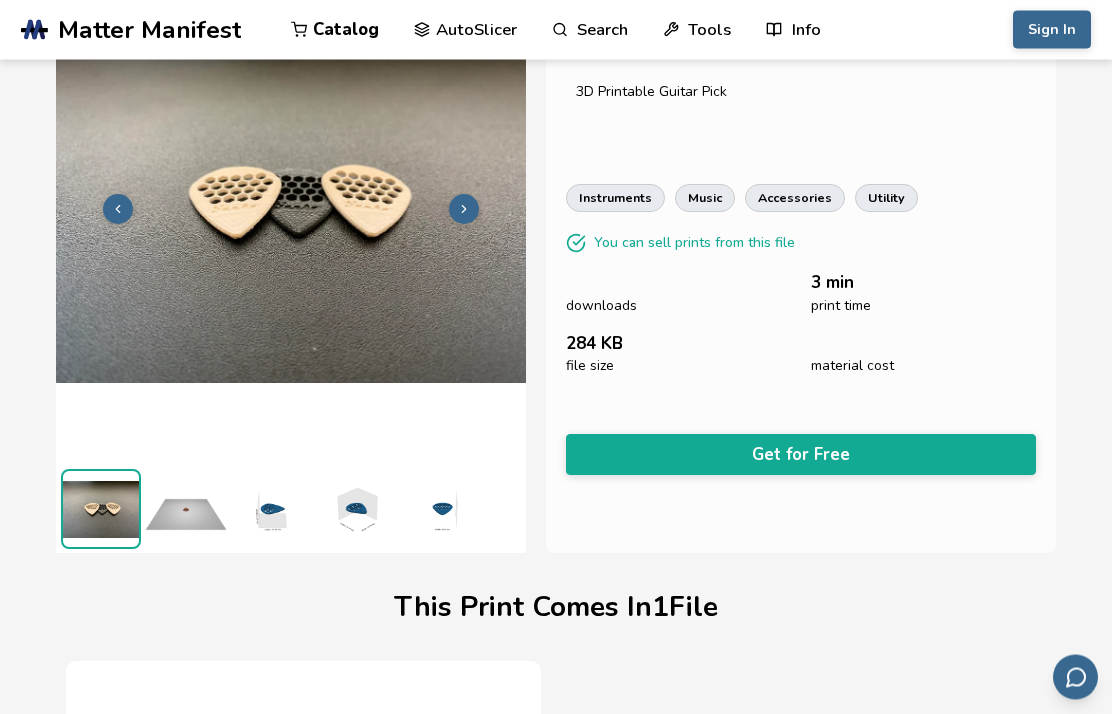 scroll, scrollTop: 122, scrollLeft: 0, axis: vertical 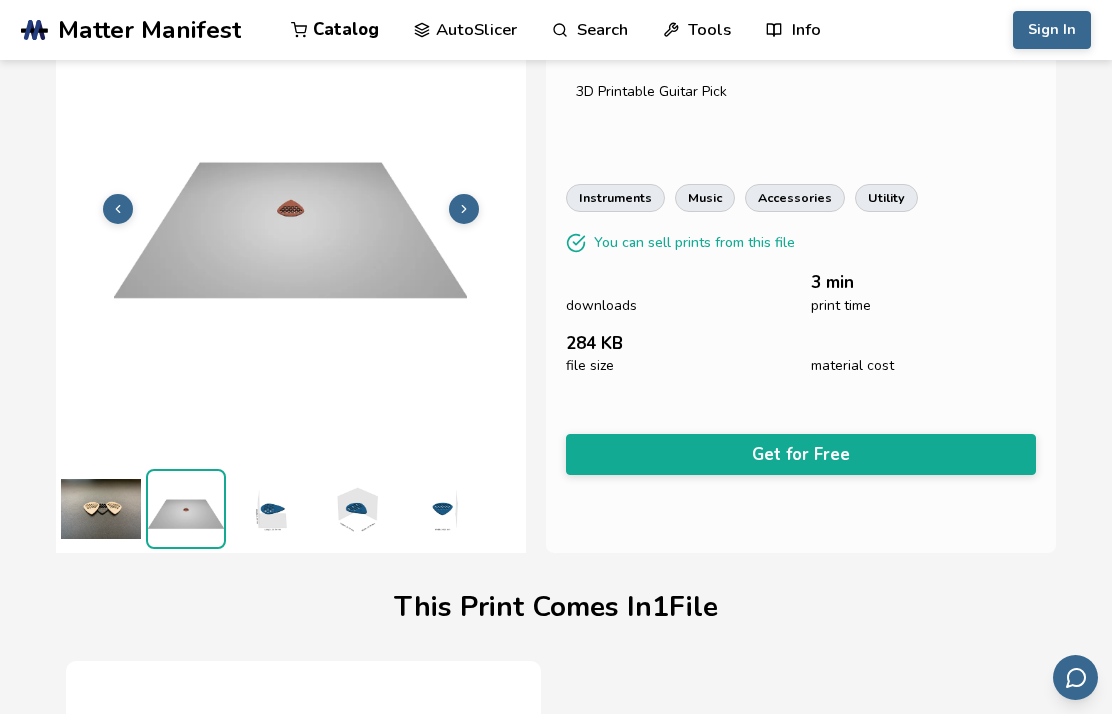 click 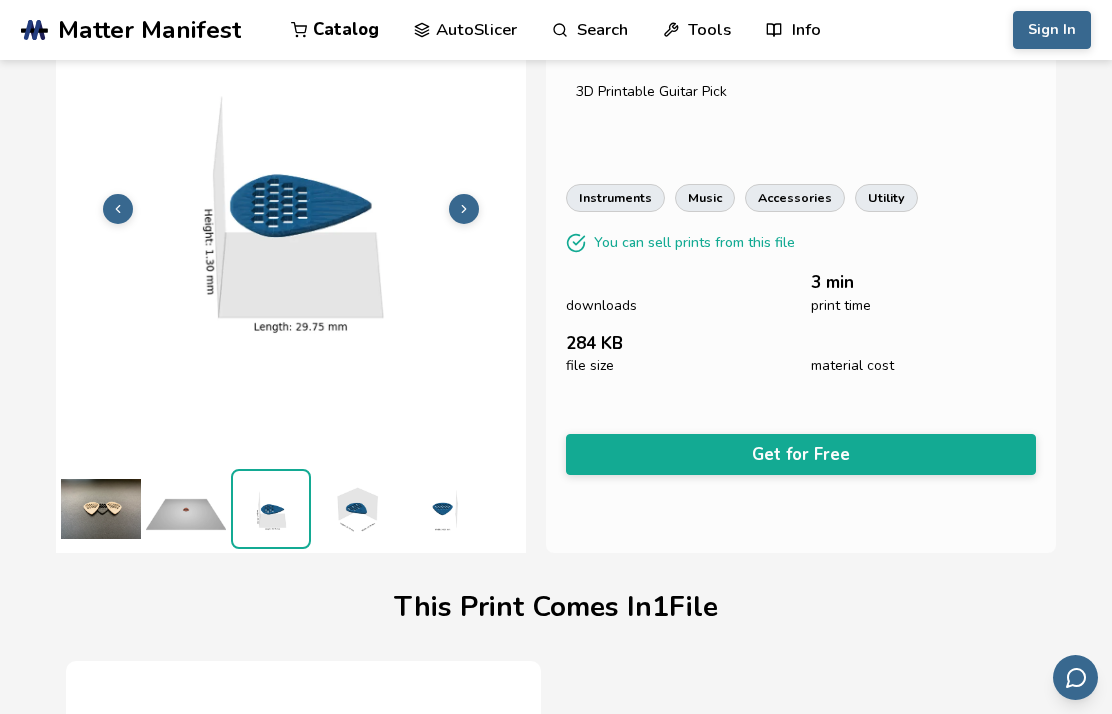 click at bounding box center [464, 209] 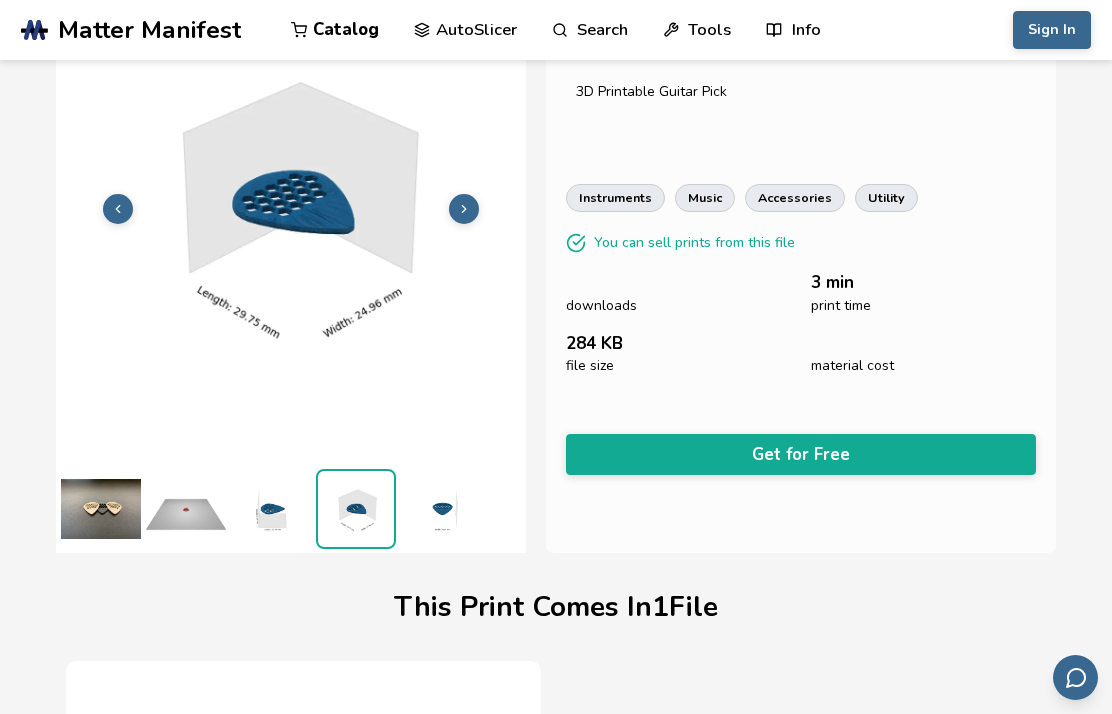 click at bounding box center (291, 206) 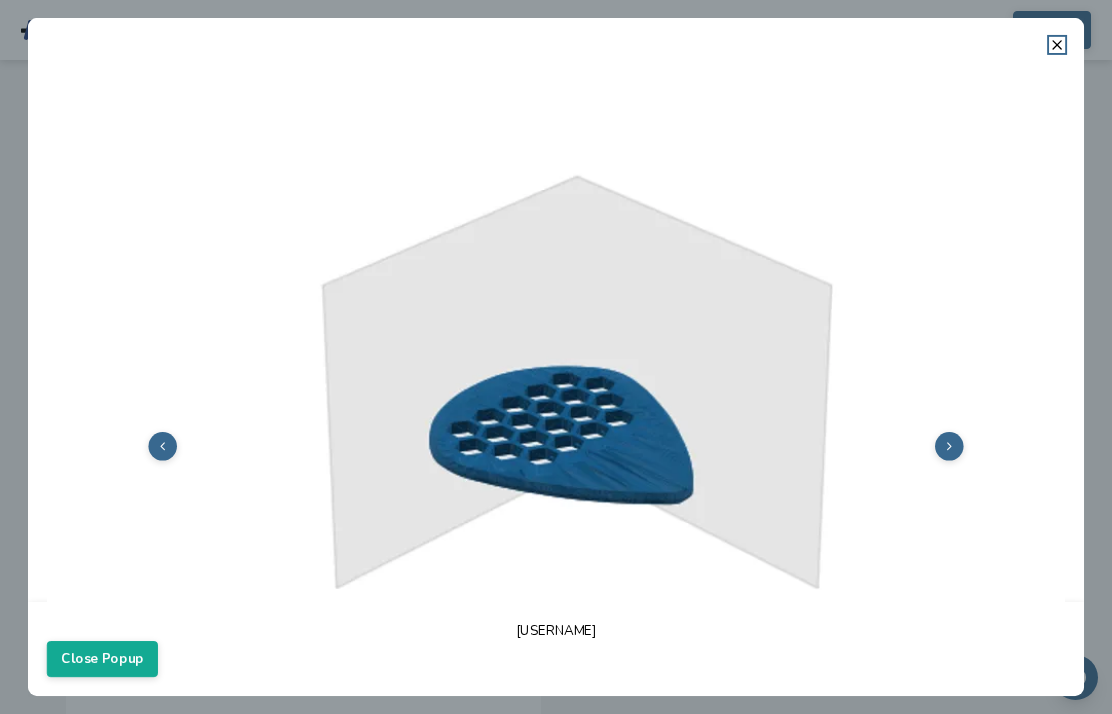 click at bounding box center (556, 444) 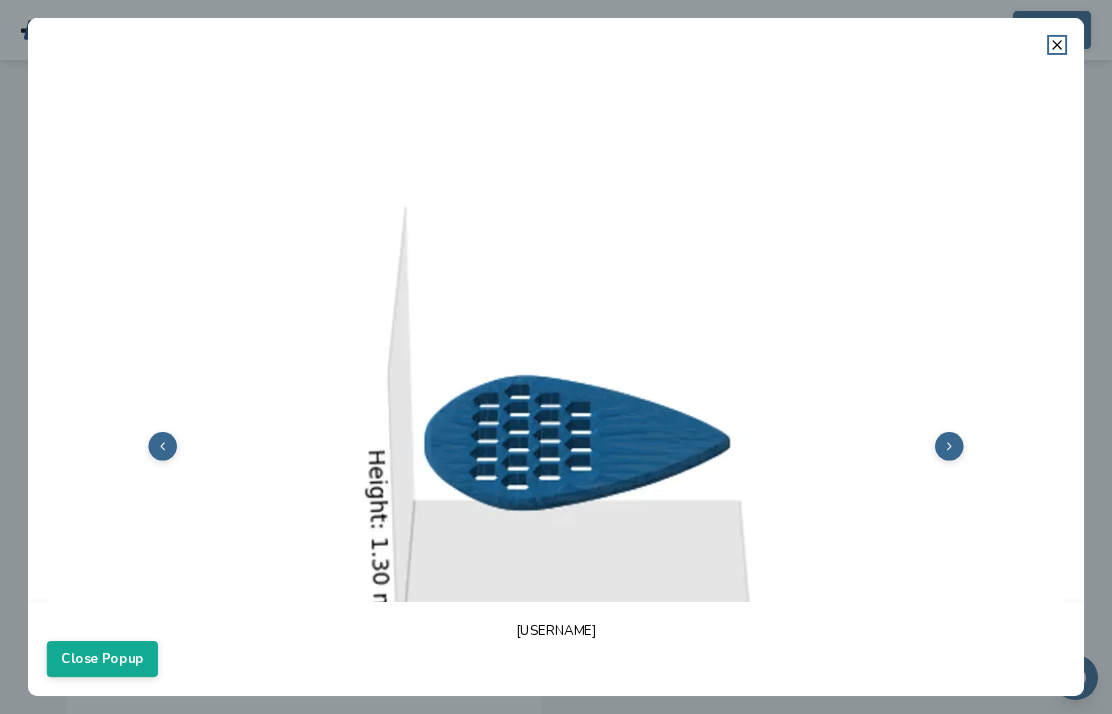 click at bounding box center [556, 444] 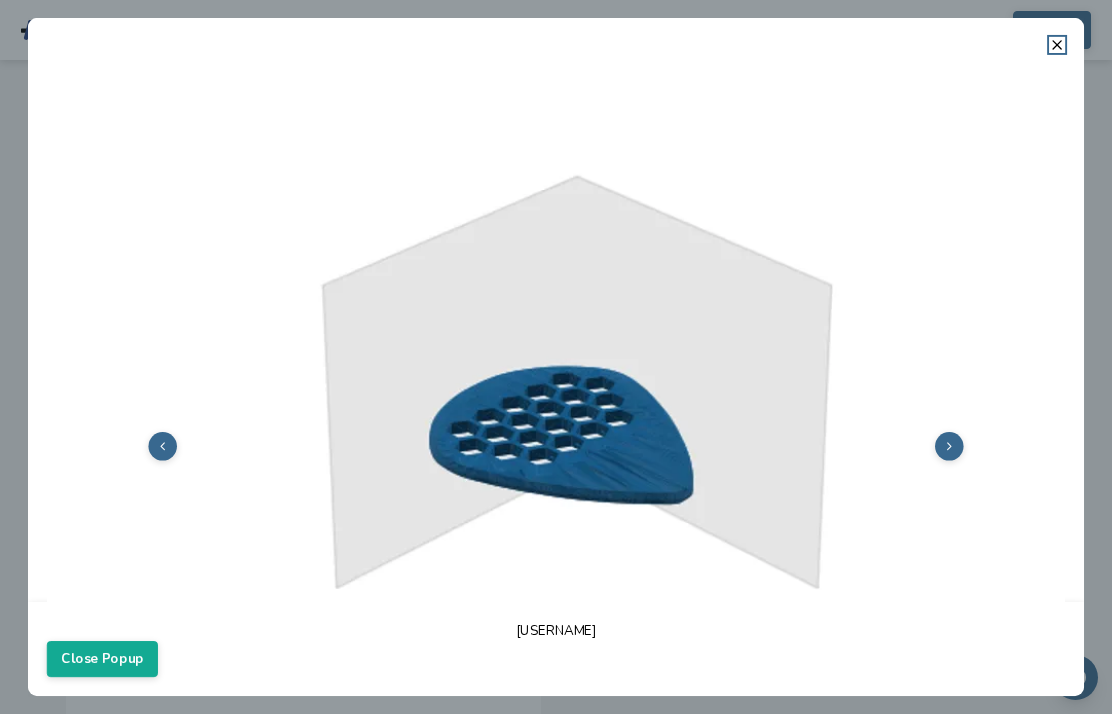 click at bounding box center [949, 446] 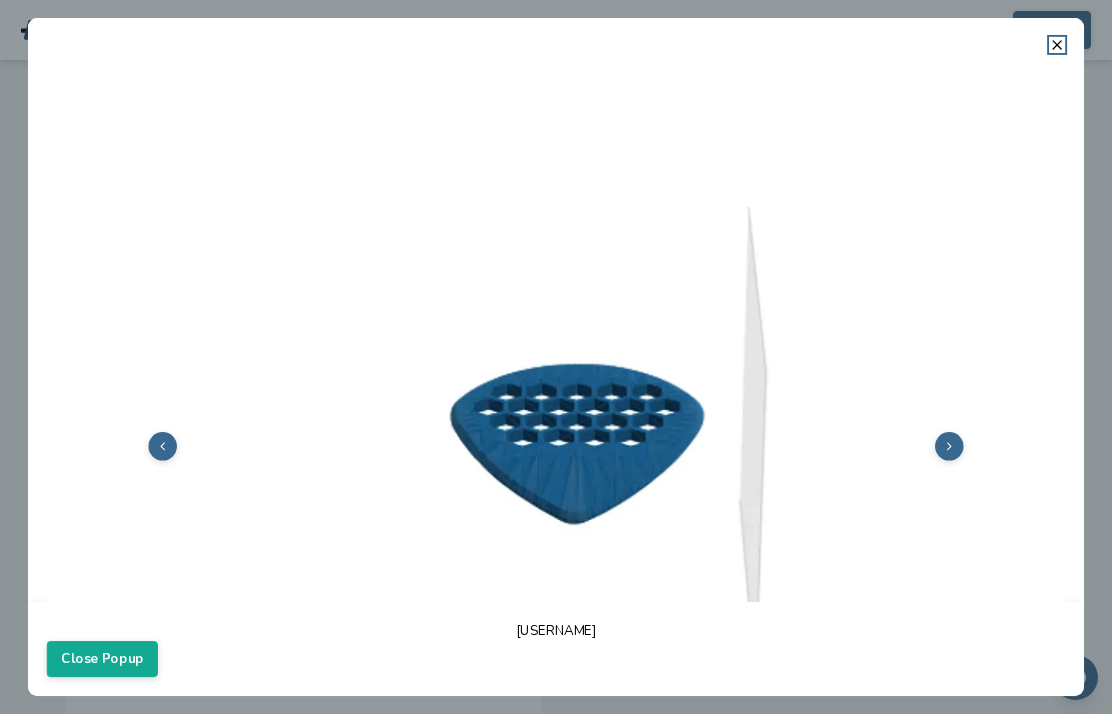 click at bounding box center [949, 446] 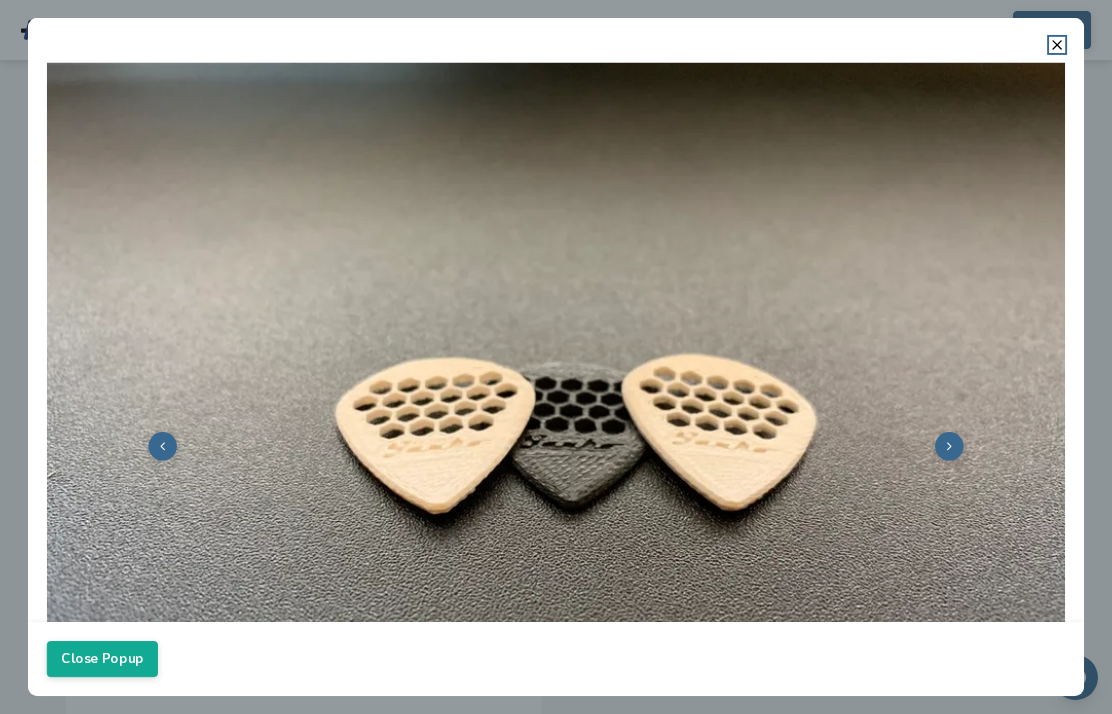 click at bounding box center (556, 444) 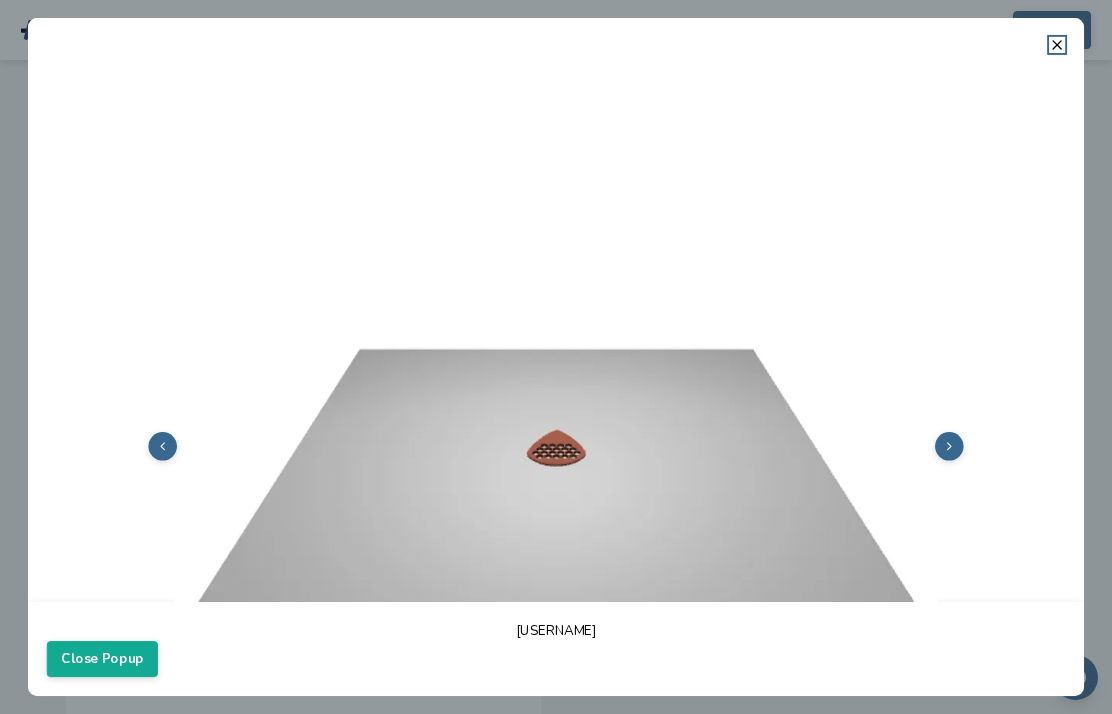 click at bounding box center (949, 446) 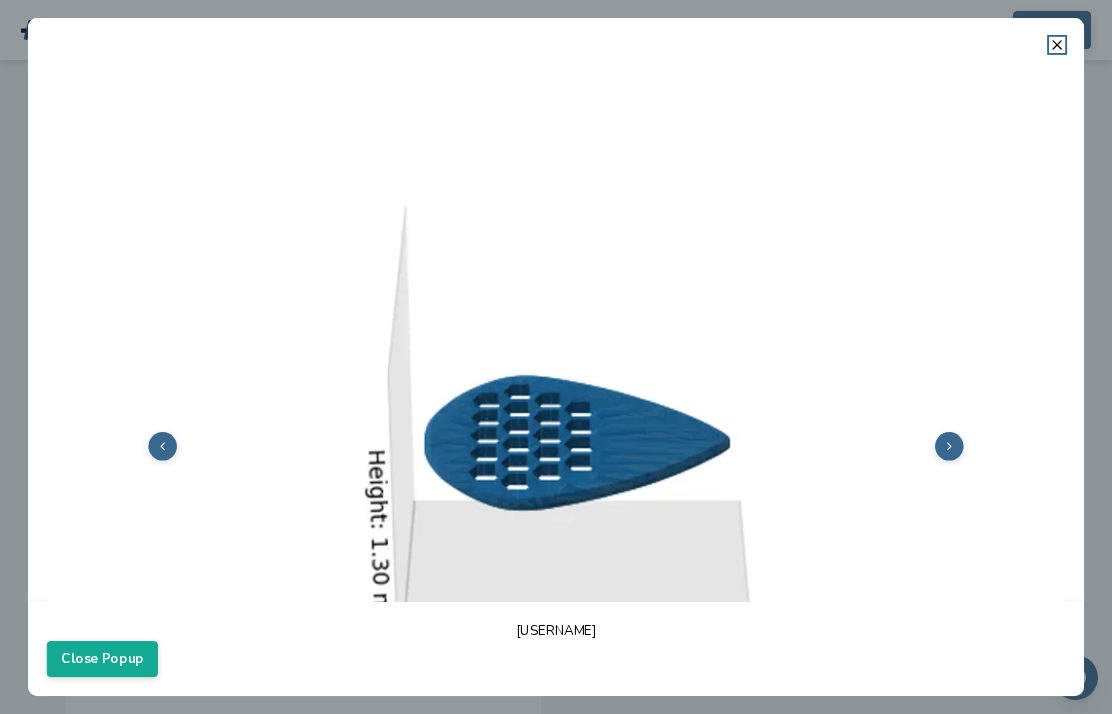click on "Close Popup" at bounding box center (102, 659) 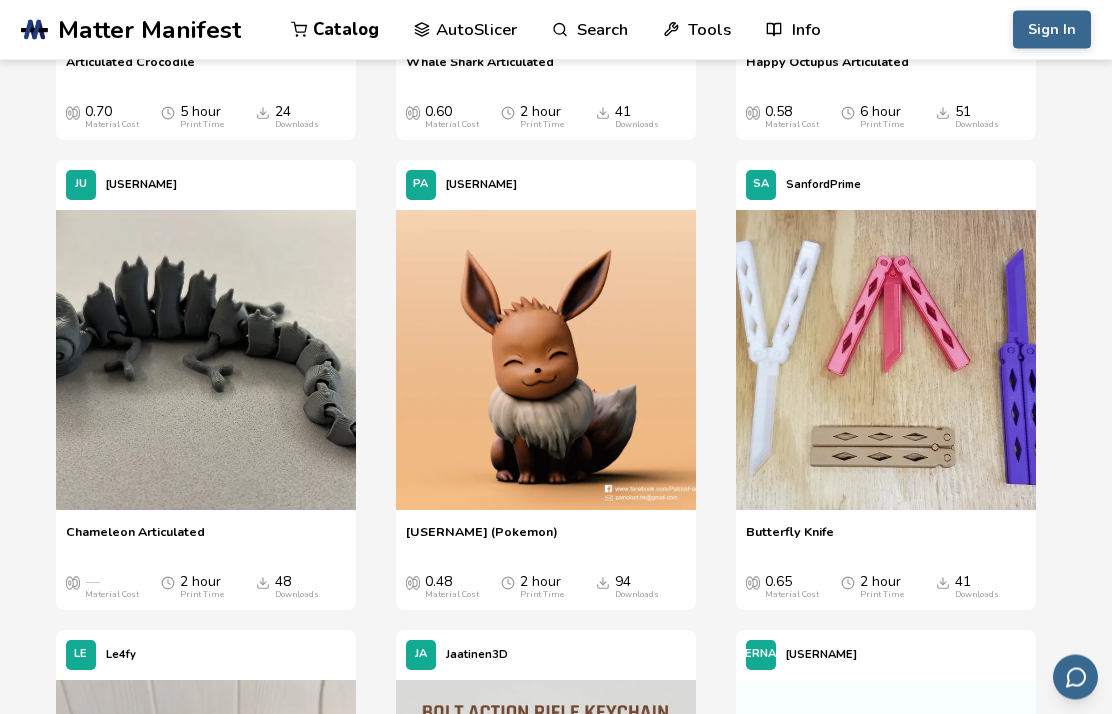 scroll, scrollTop: 7093, scrollLeft: 0, axis: vertical 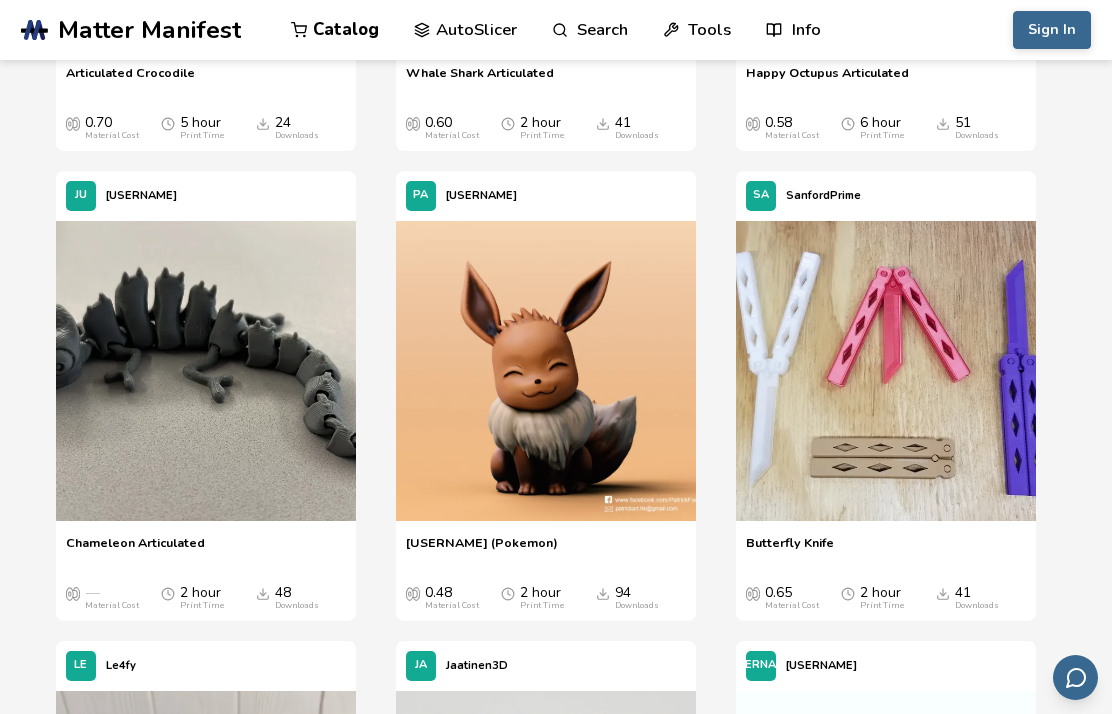 click on "Search" at bounding box center [590, 30] 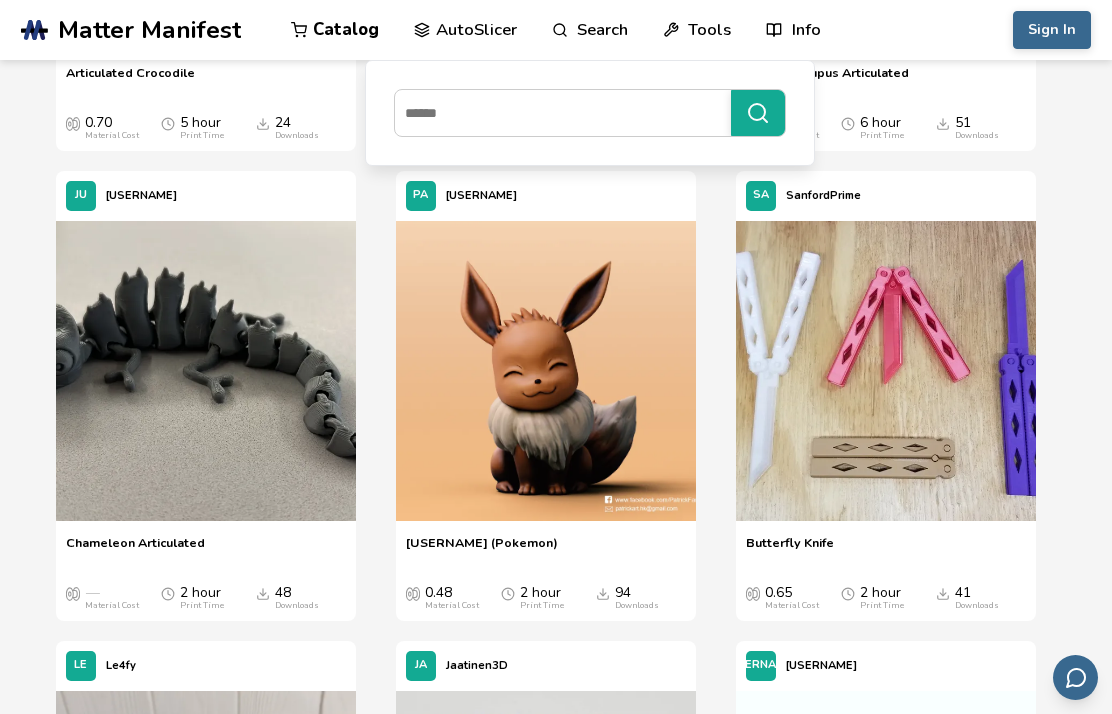 click at bounding box center (558, 113) 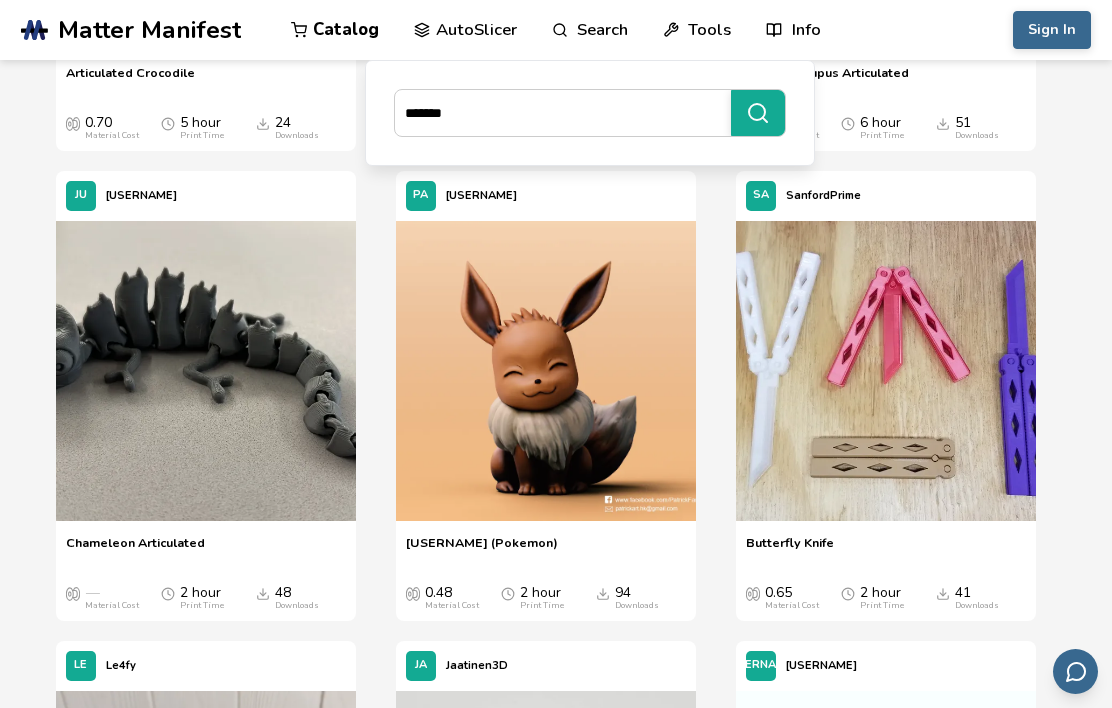 click on "*******" at bounding box center [758, 113] 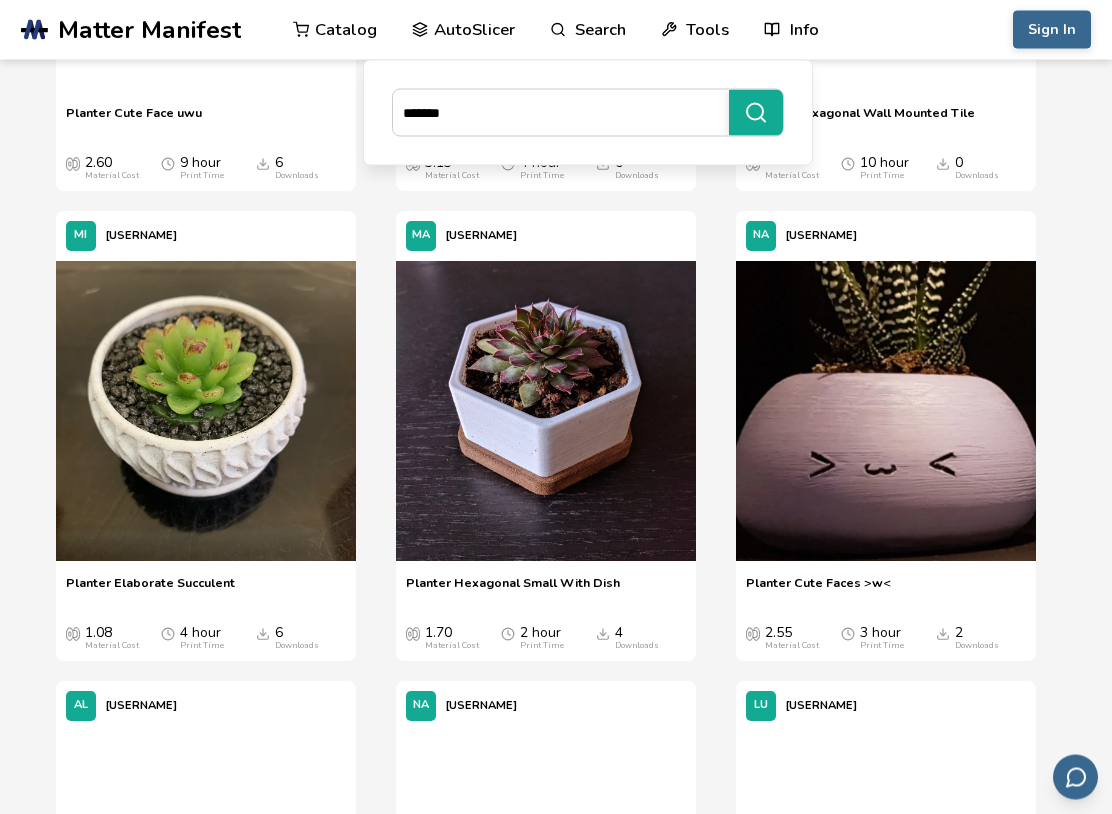 scroll, scrollTop: 1963, scrollLeft: 0, axis: vertical 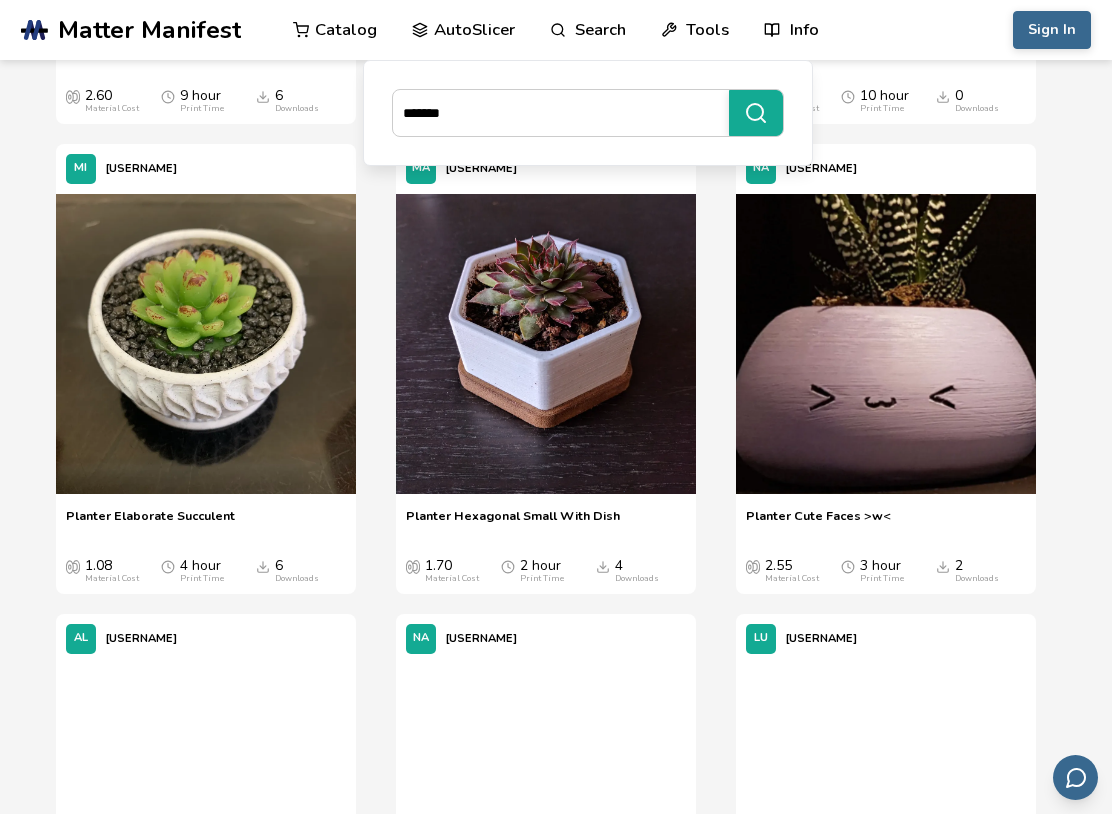 click on "Sign In Catalog AutoSlicer Search Tools Info Catalog AutoSlicer Search Tools Info" at bounding box center (969, 30) 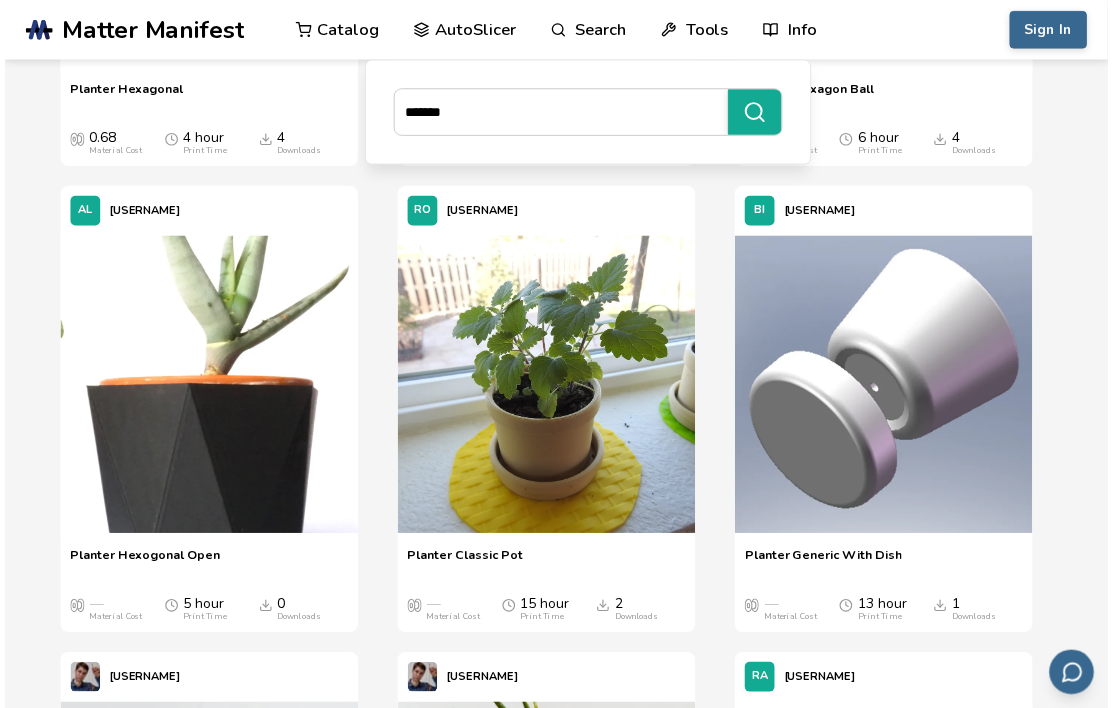 scroll, scrollTop: 2885, scrollLeft: 0, axis: vertical 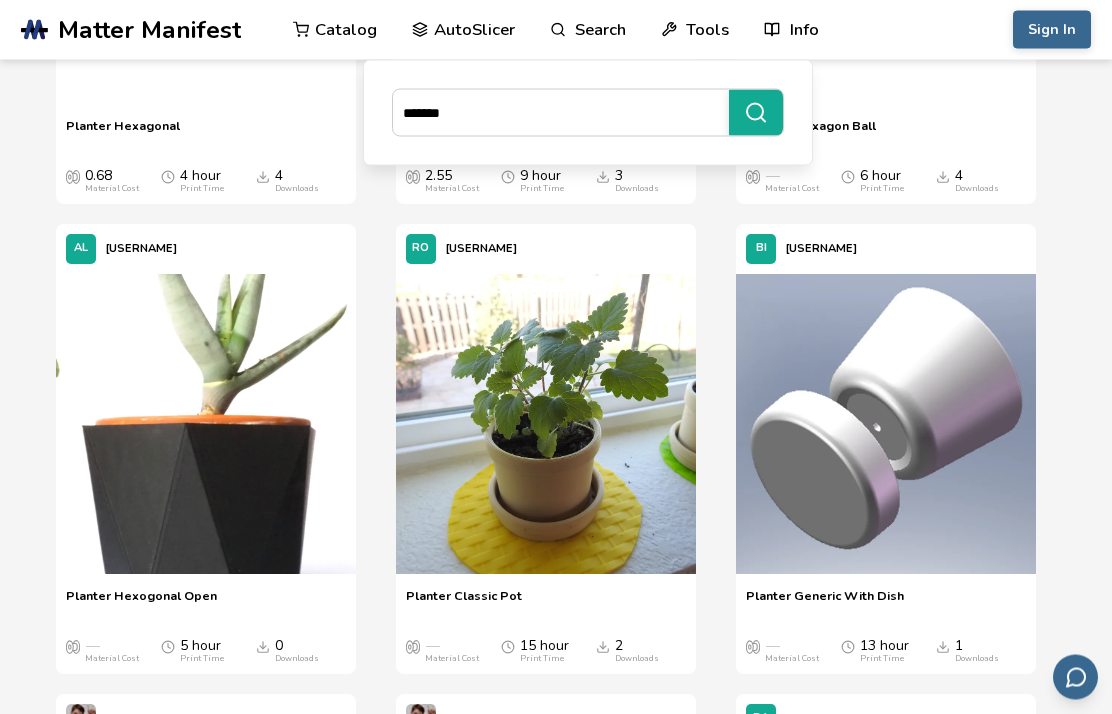 click on "*******" at bounding box center (556, 113) 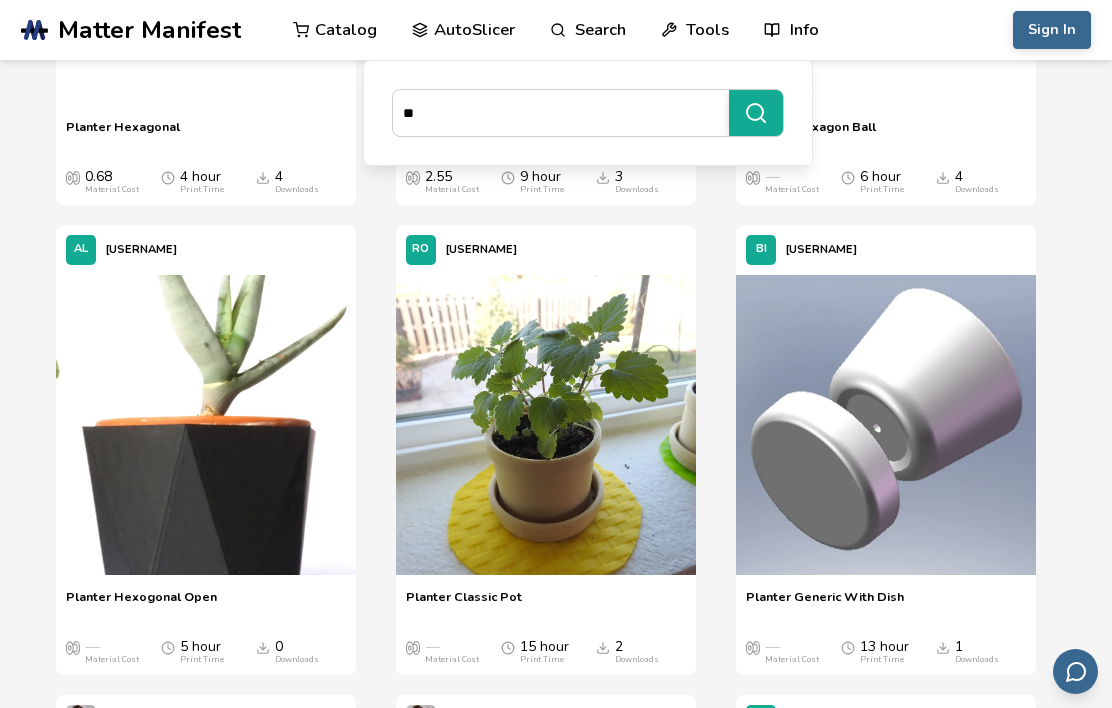 type on "*" 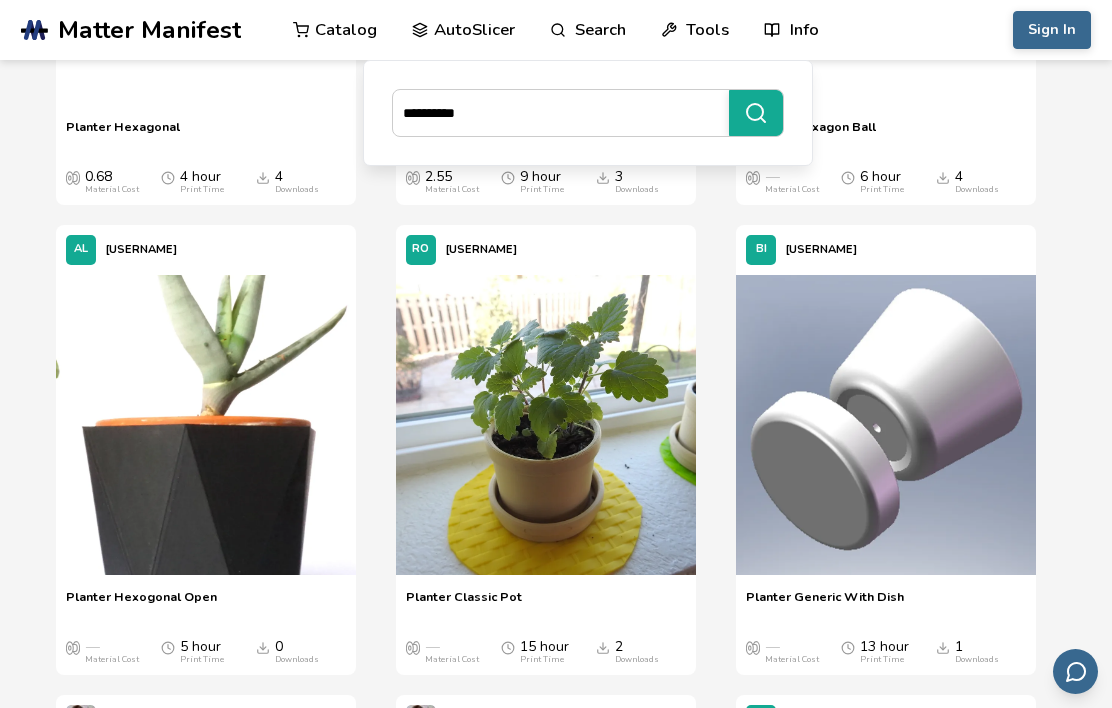 type on "**********" 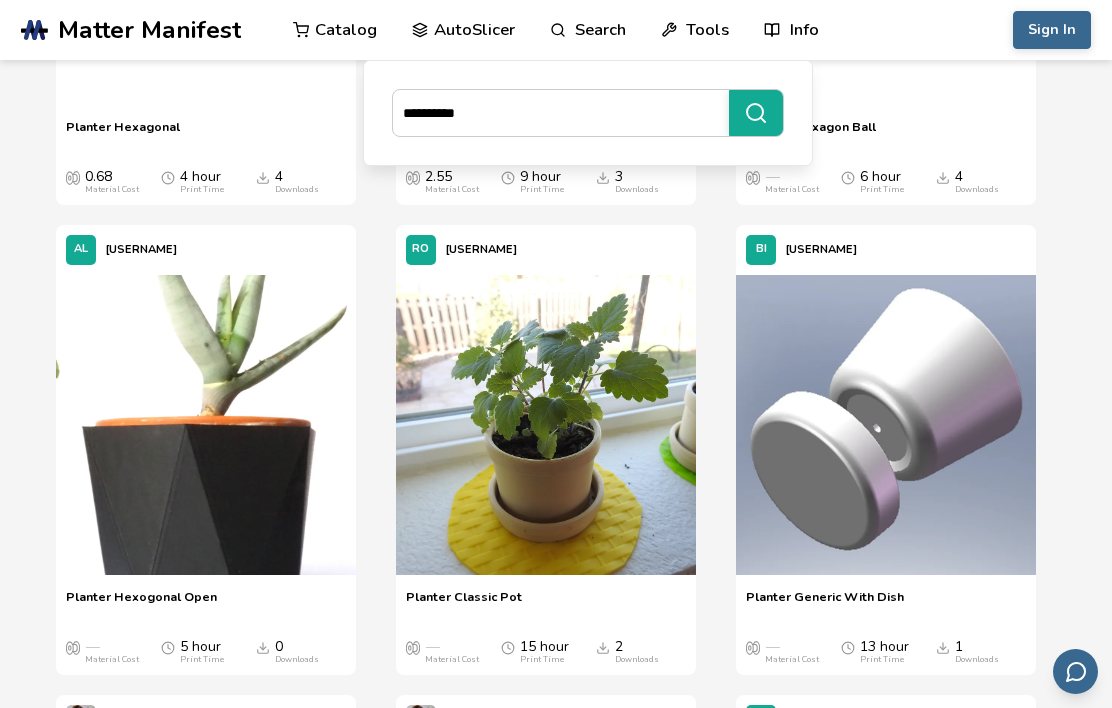 click 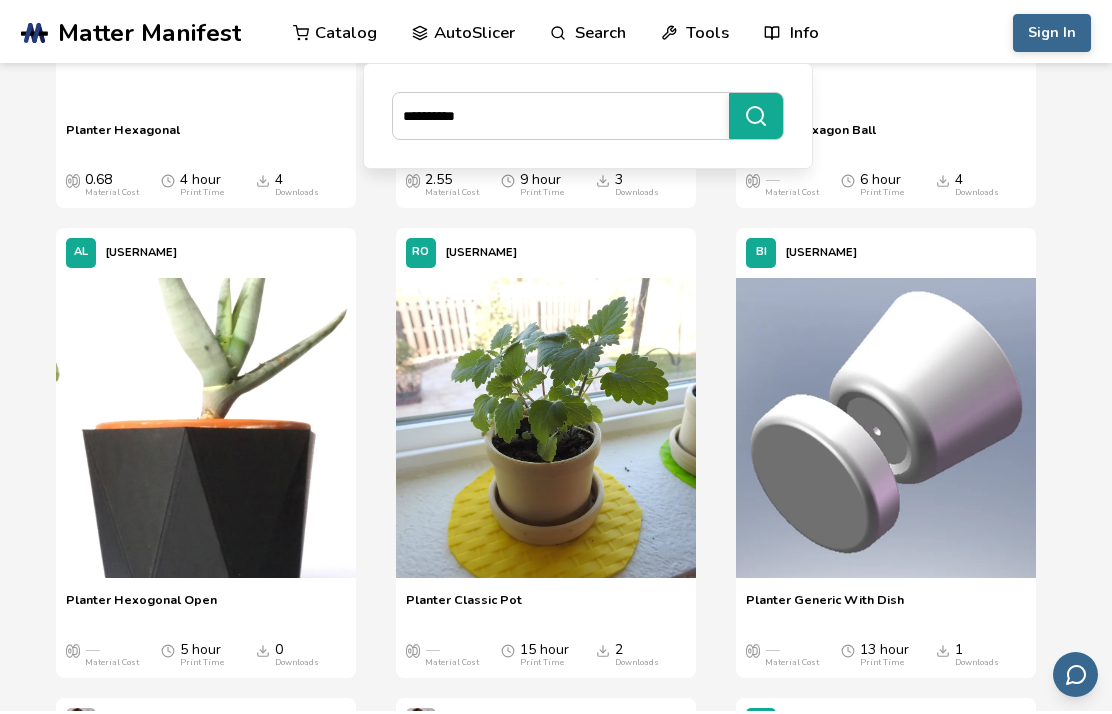 scroll, scrollTop: 2886, scrollLeft: 0, axis: vertical 